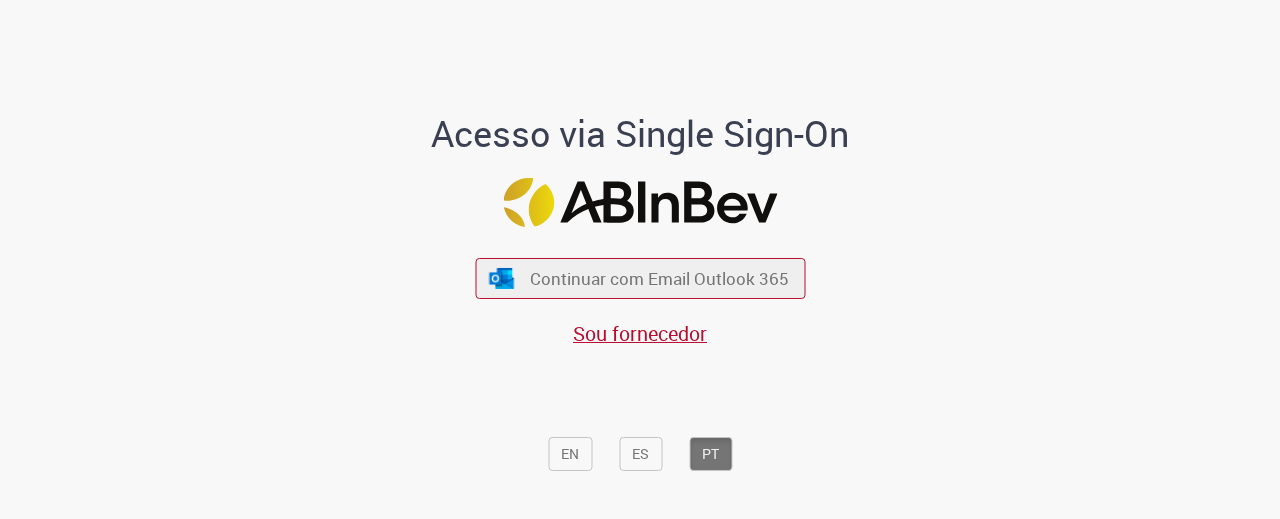 click on "Continuar com Email Outlook 365
Sou fornecedor" at bounding box center (640, 292) 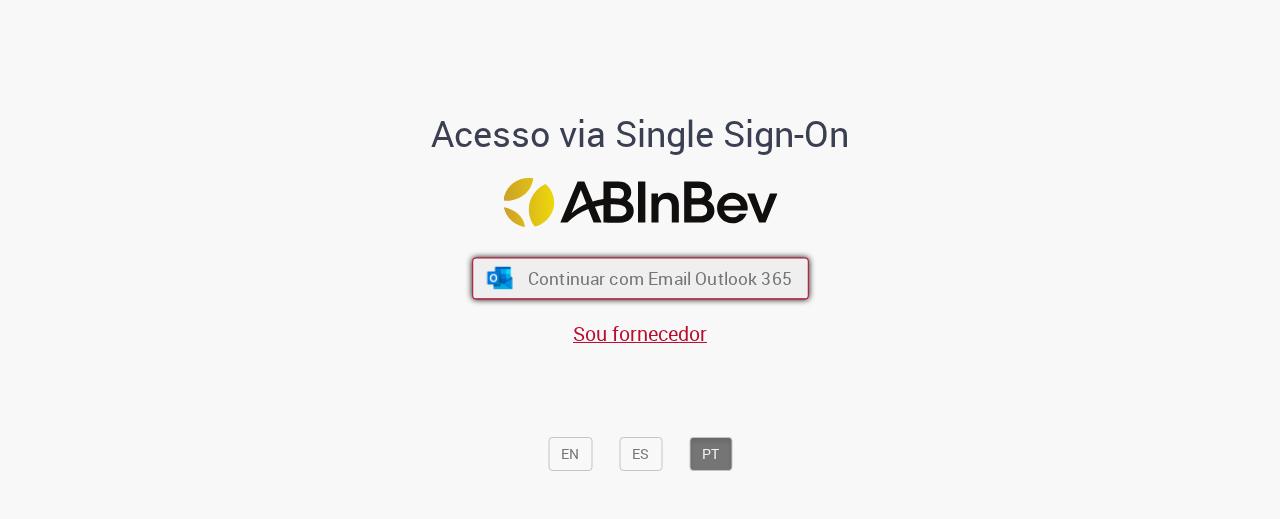 click at bounding box center [499, 278] 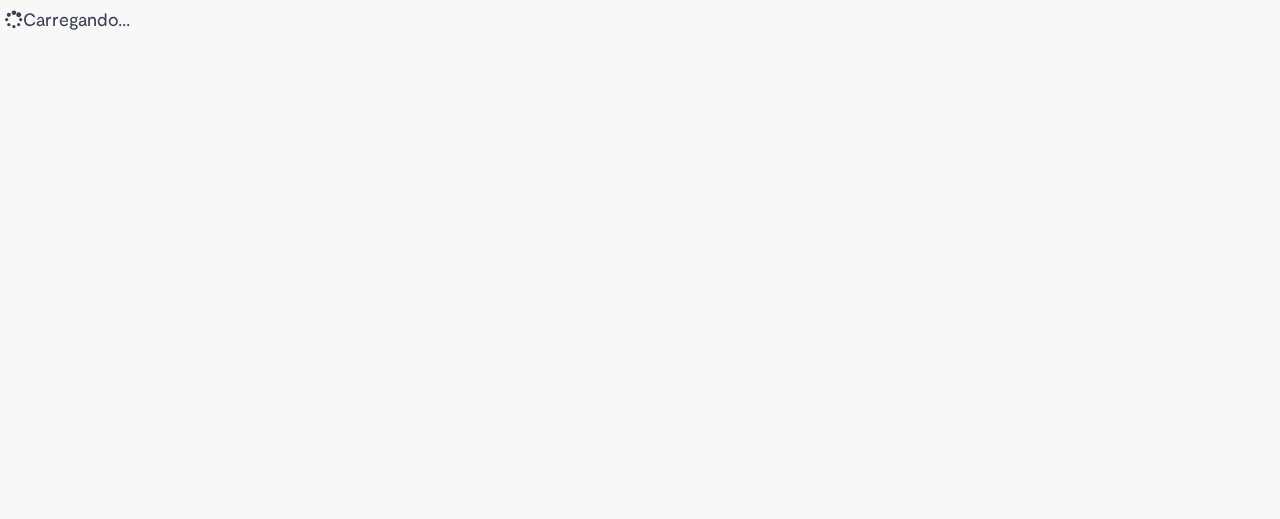 scroll, scrollTop: 0, scrollLeft: 0, axis: both 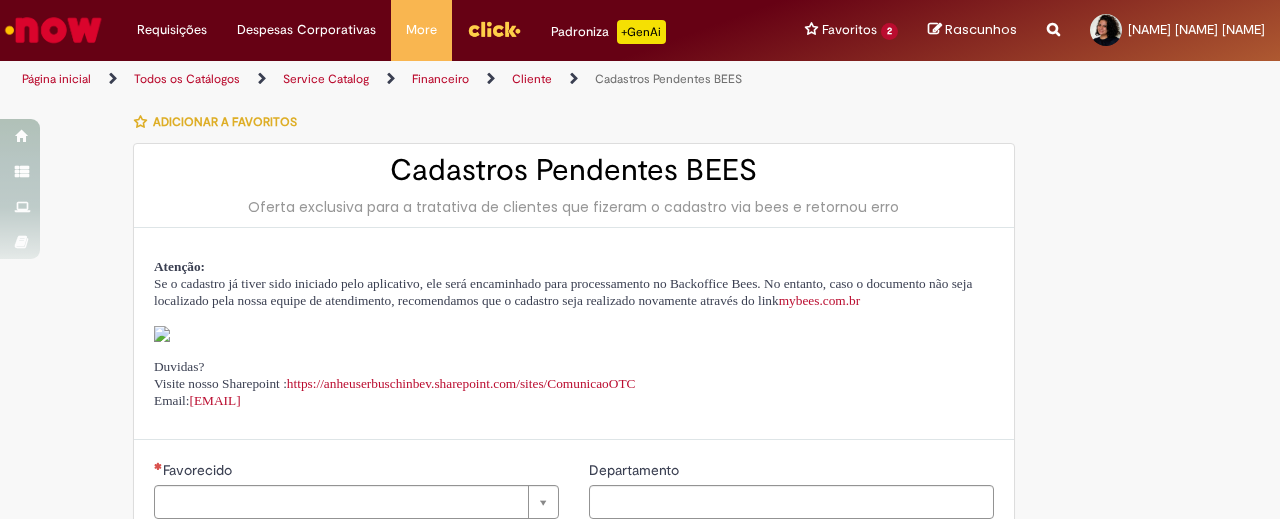 type on "********" 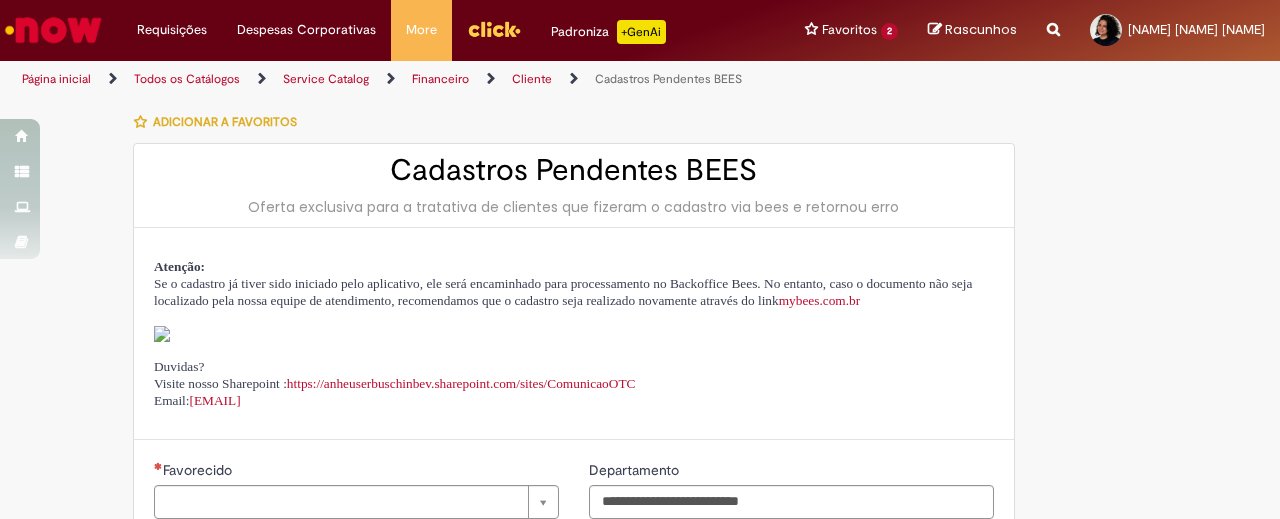 type on "**********" 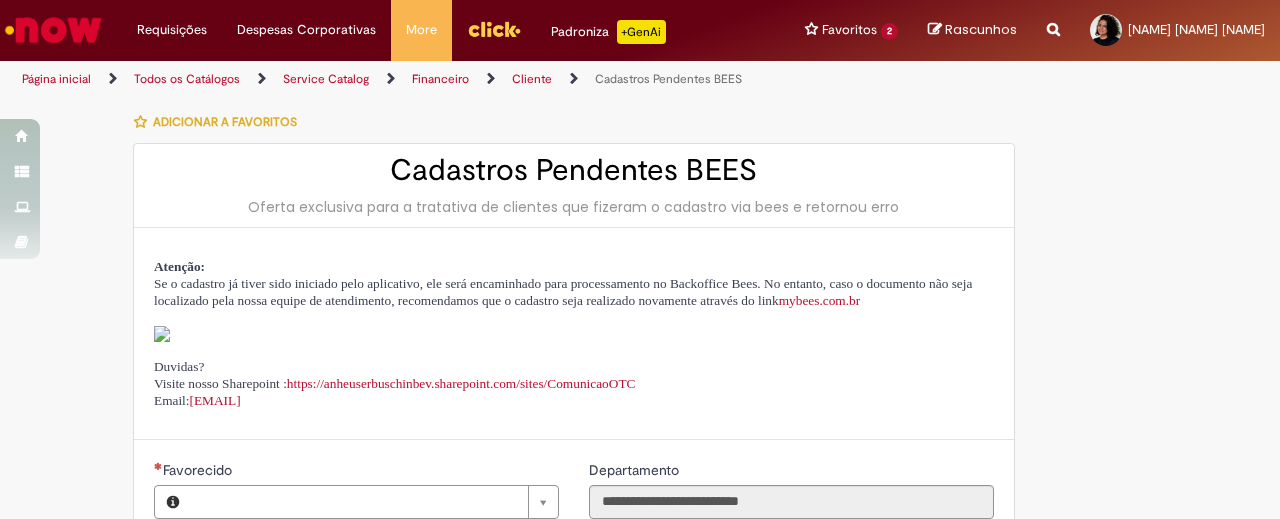 type on "**********" 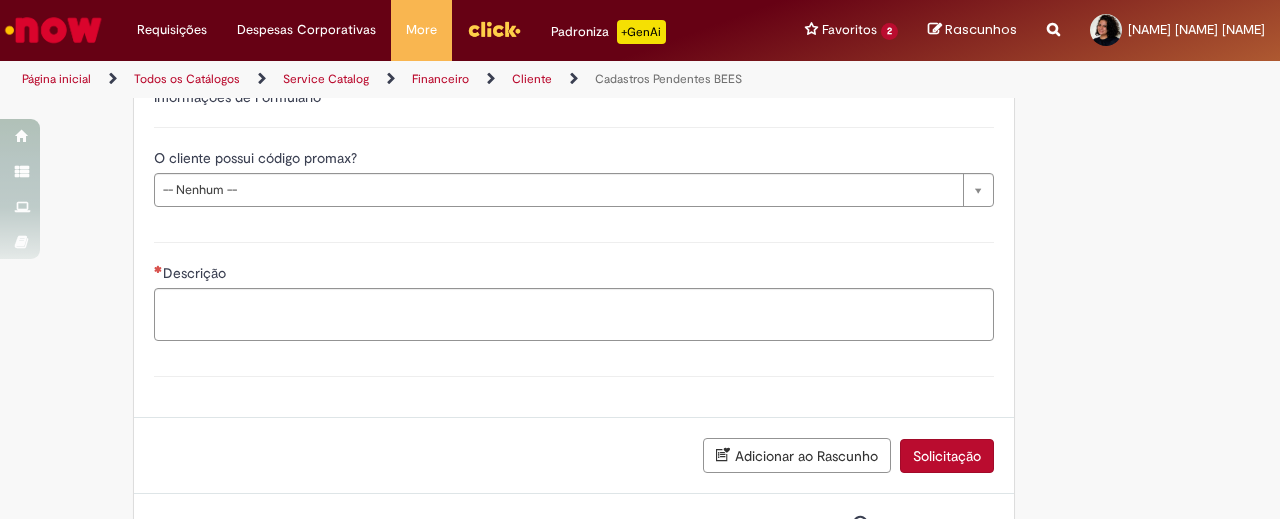scroll, scrollTop: 670, scrollLeft: 0, axis: vertical 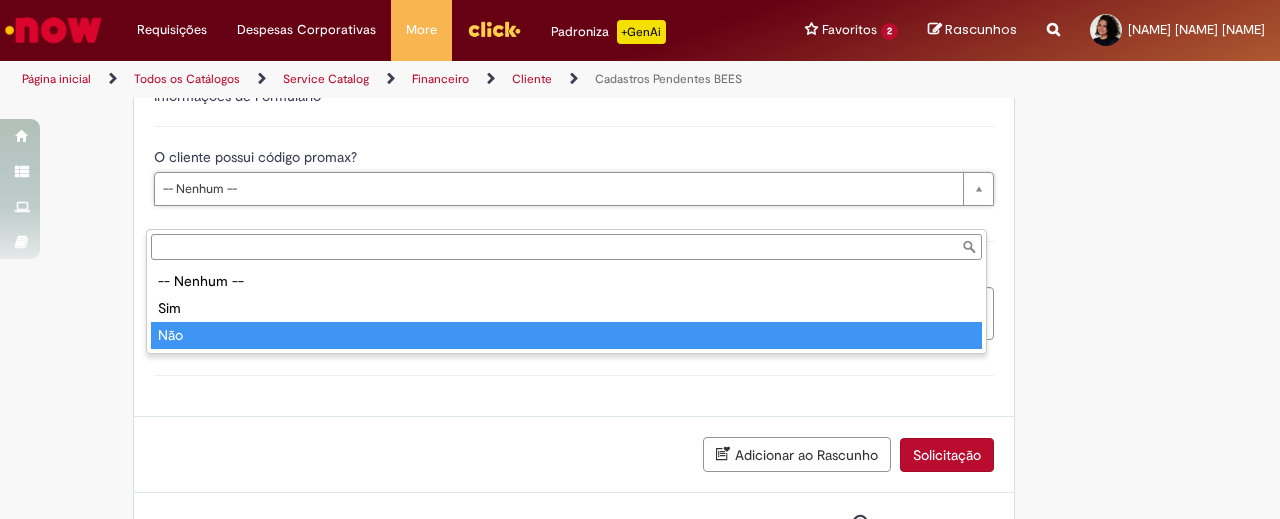 type on "***" 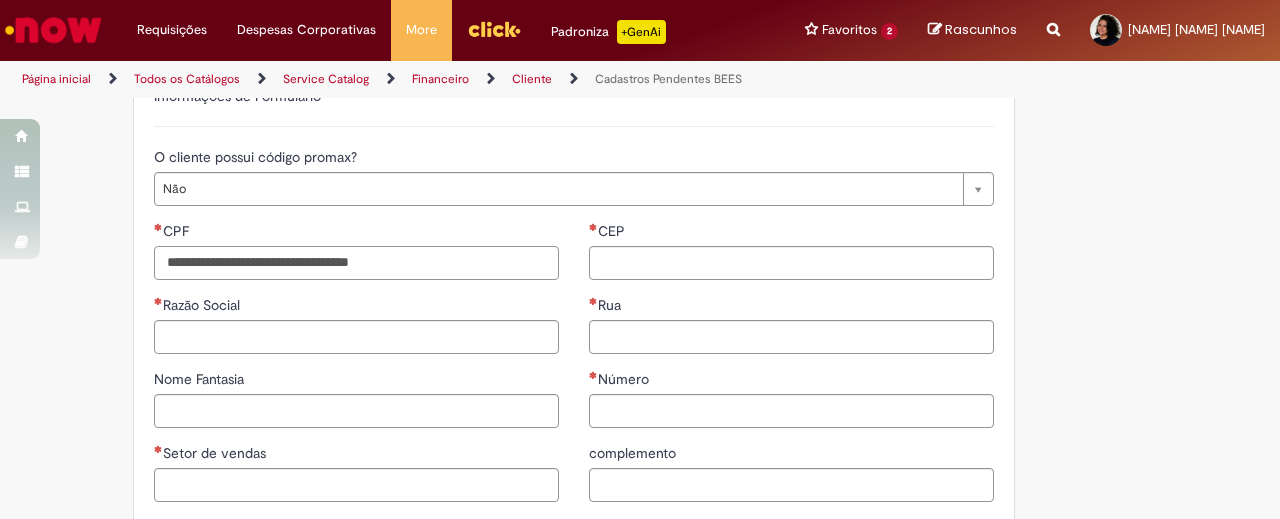 click on "CPF" at bounding box center (356, 263) 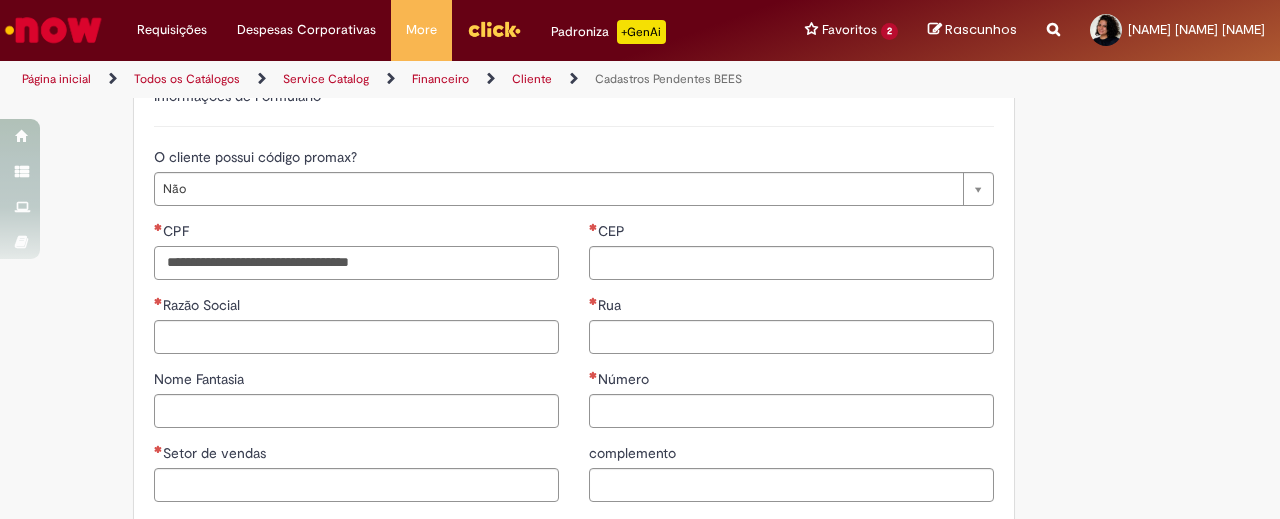paste on "**********" 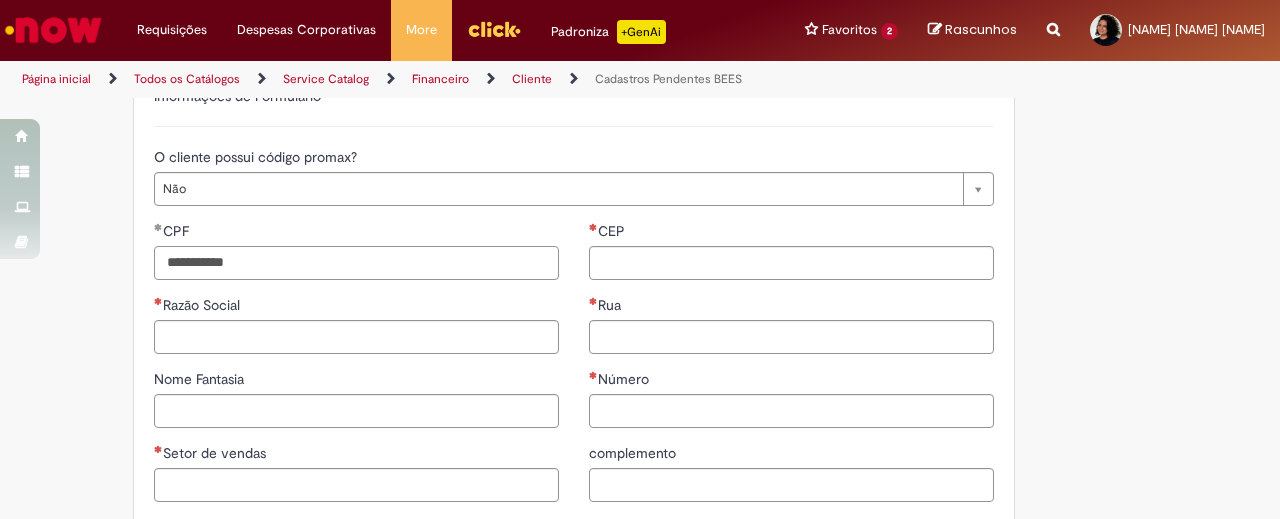 type on "**********" 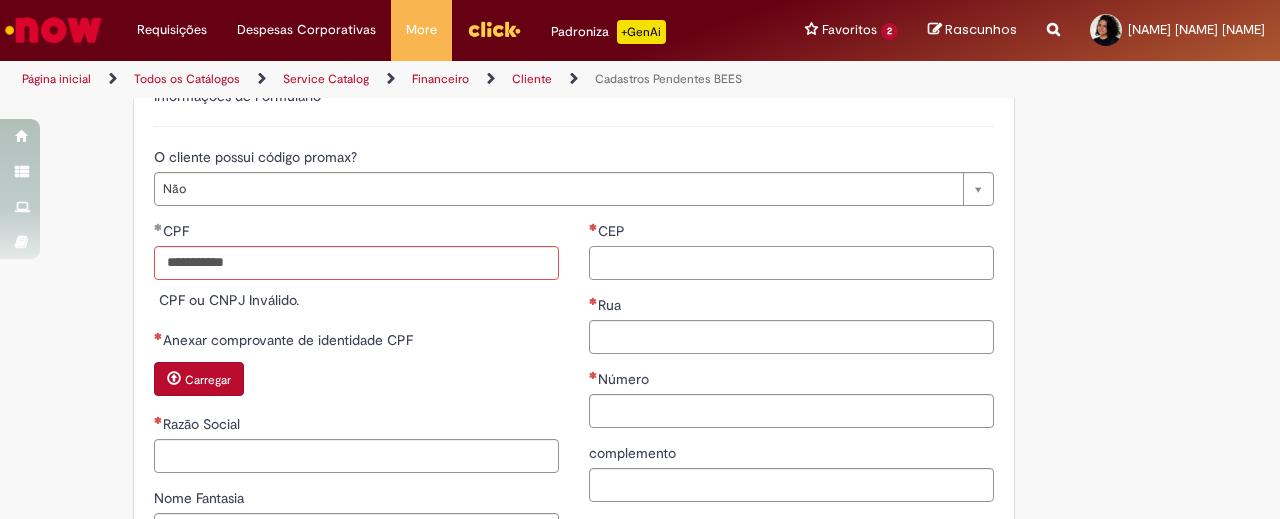 click on "CEP" at bounding box center (791, 263) 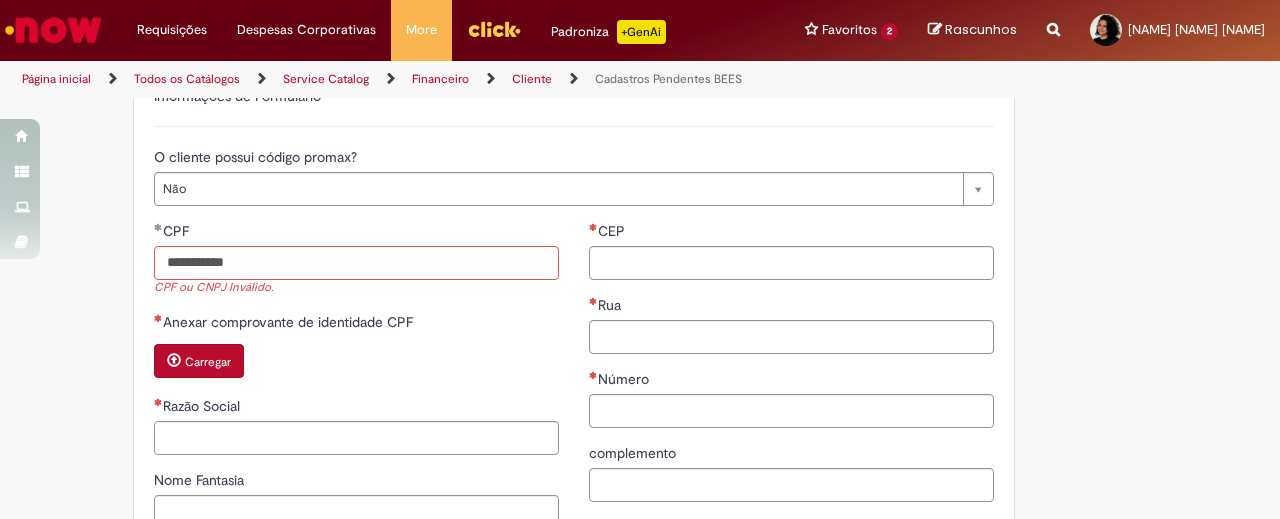 click on "**********" at bounding box center [356, 263] 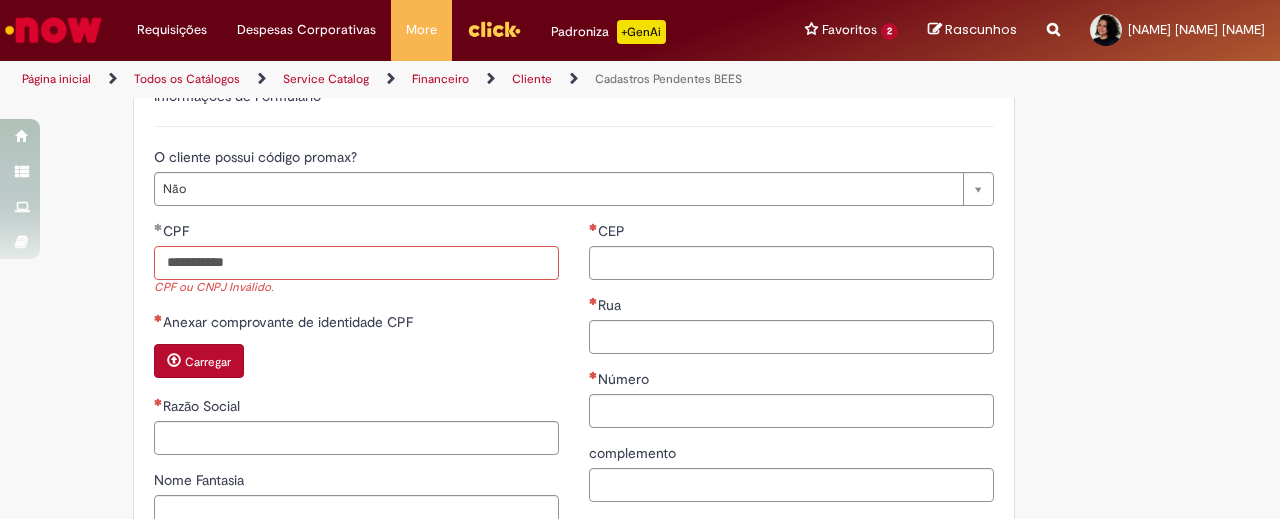 click on "**********" at bounding box center [356, 263] 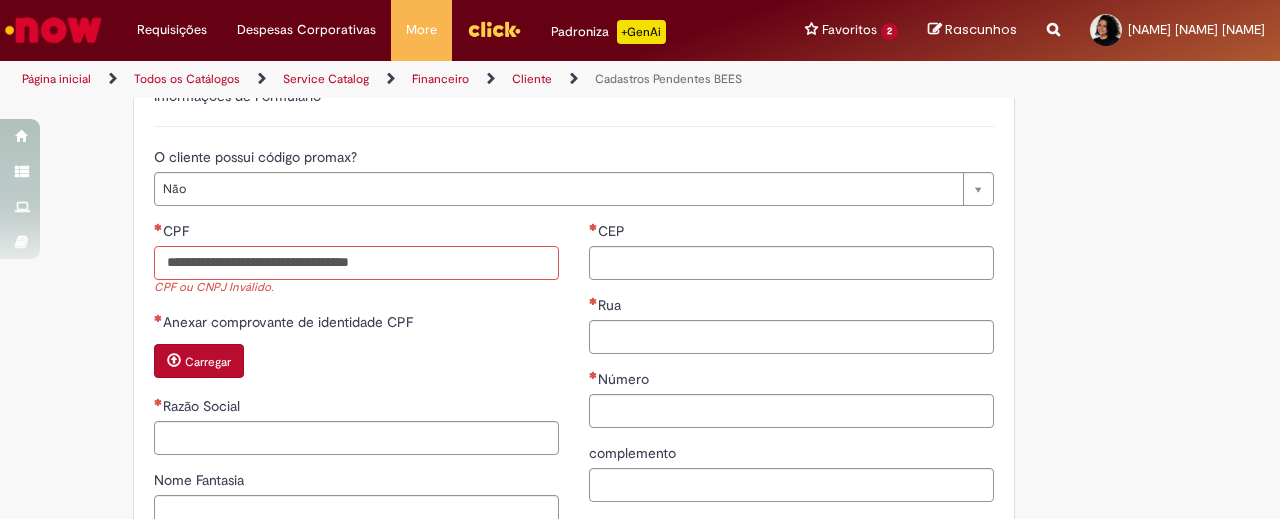 paste on "**********" 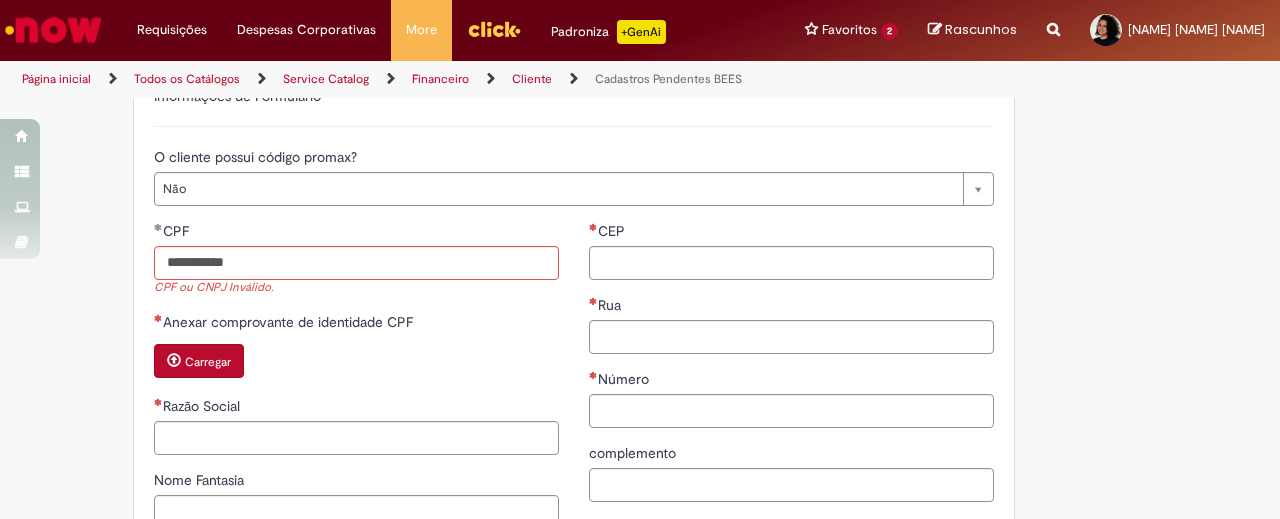 click on "CPF" at bounding box center (356, 233) 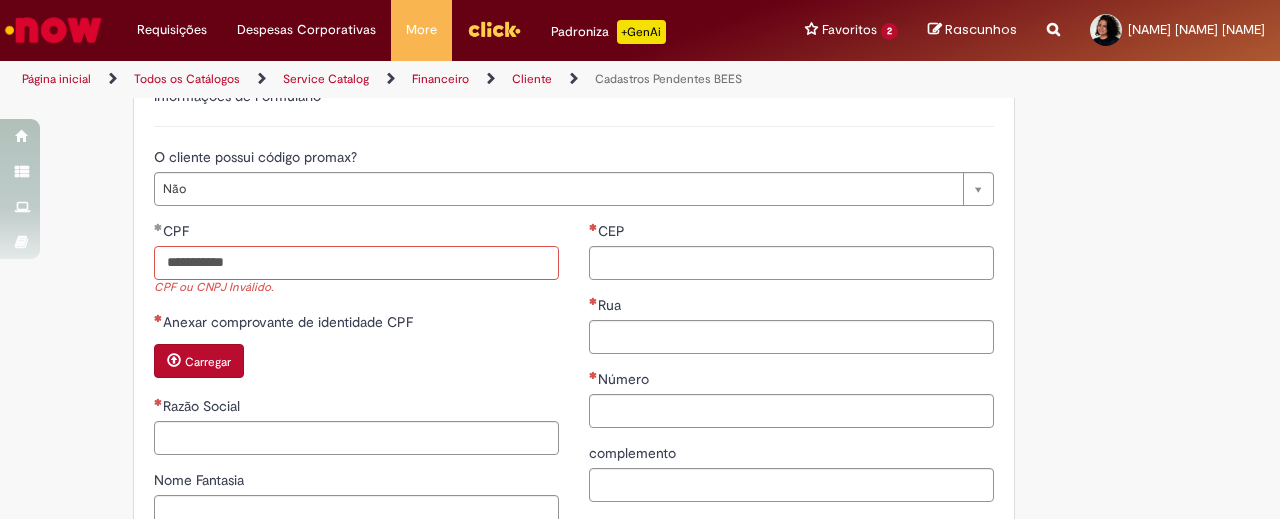 click on "**********" at bounding box center [356, 263] 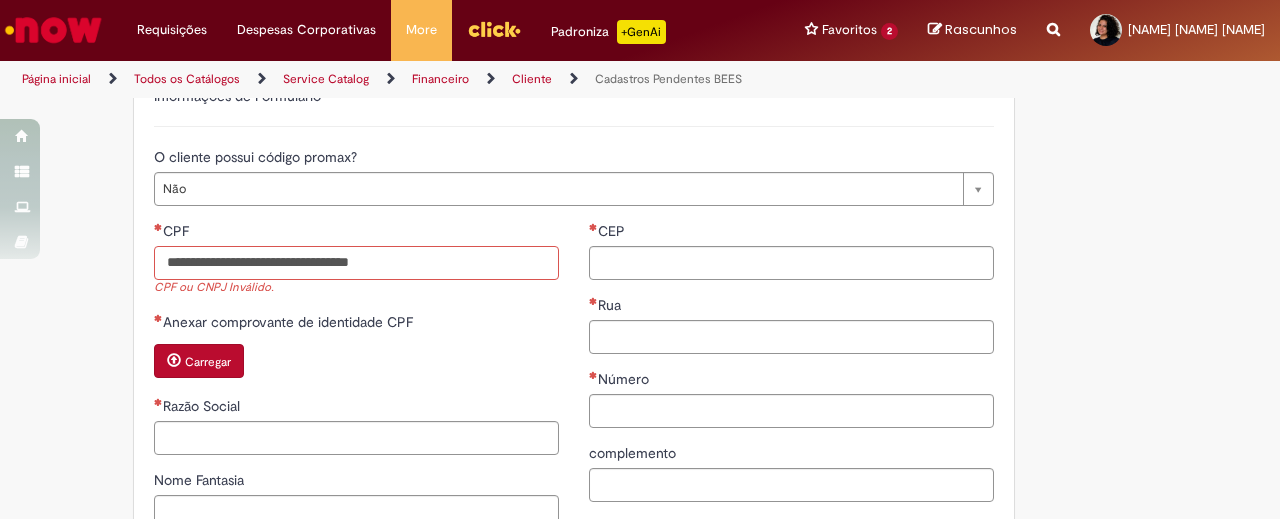 paste on "**********" 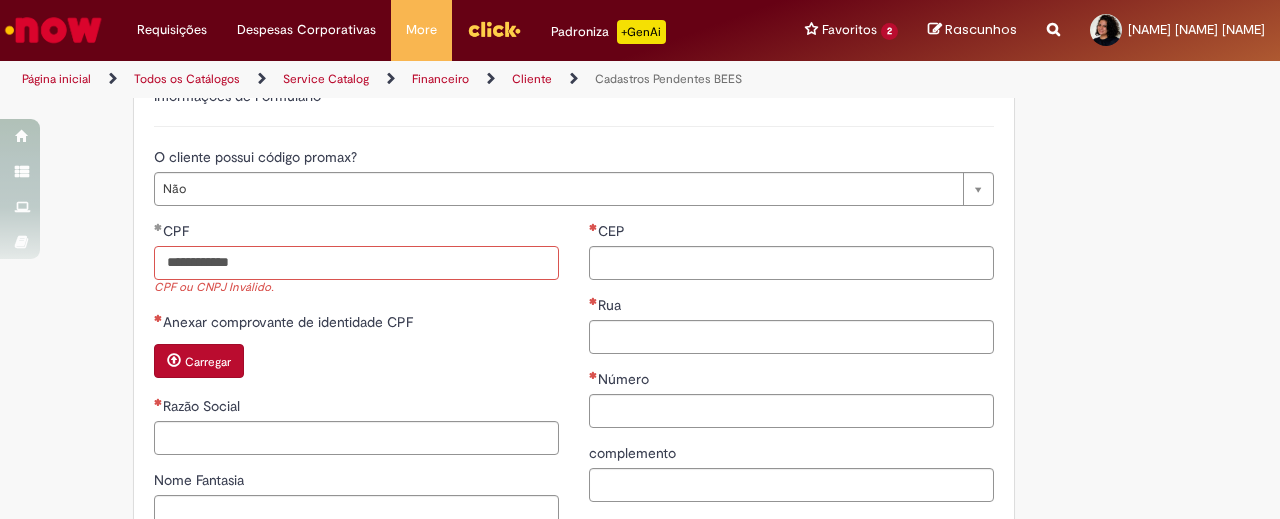type on "**********" 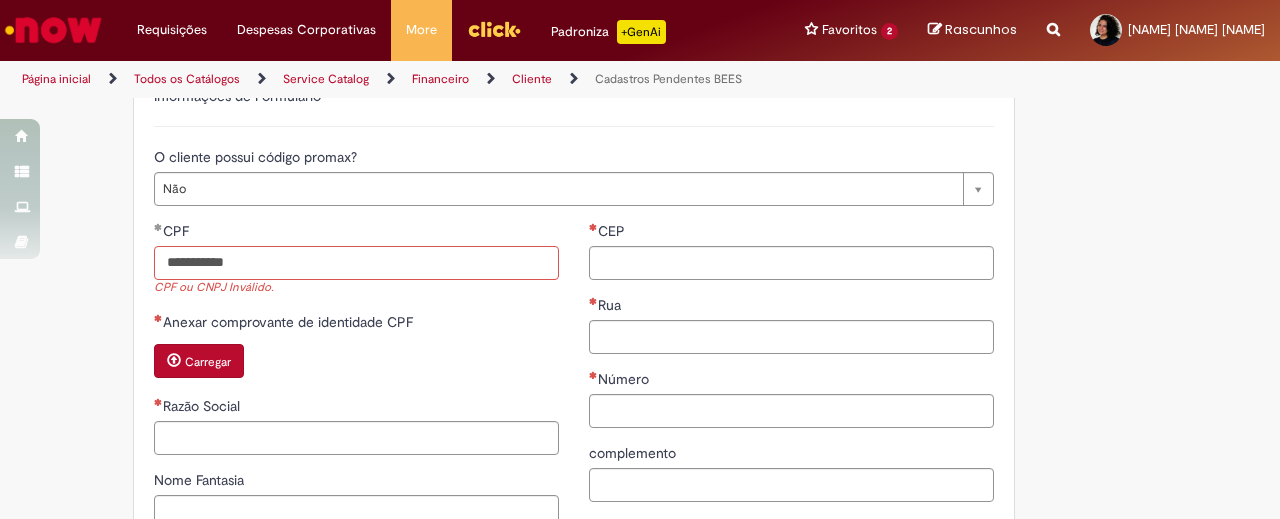 click on "**********" at bounding box center [356, 263] 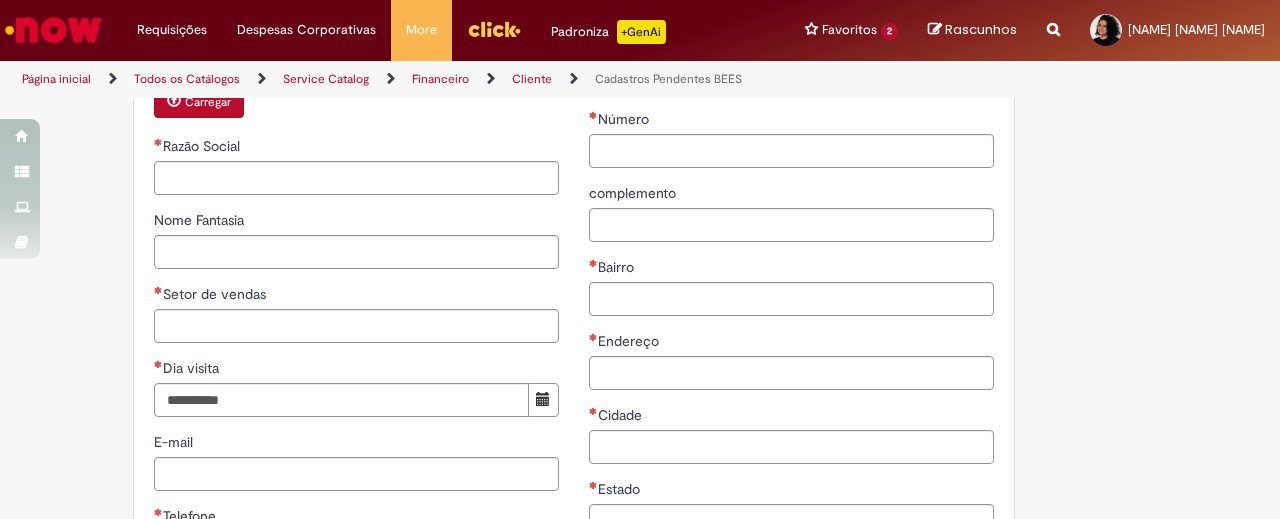 scroll, scrollTop: 926, scrollLeft: 0, axis: vertical 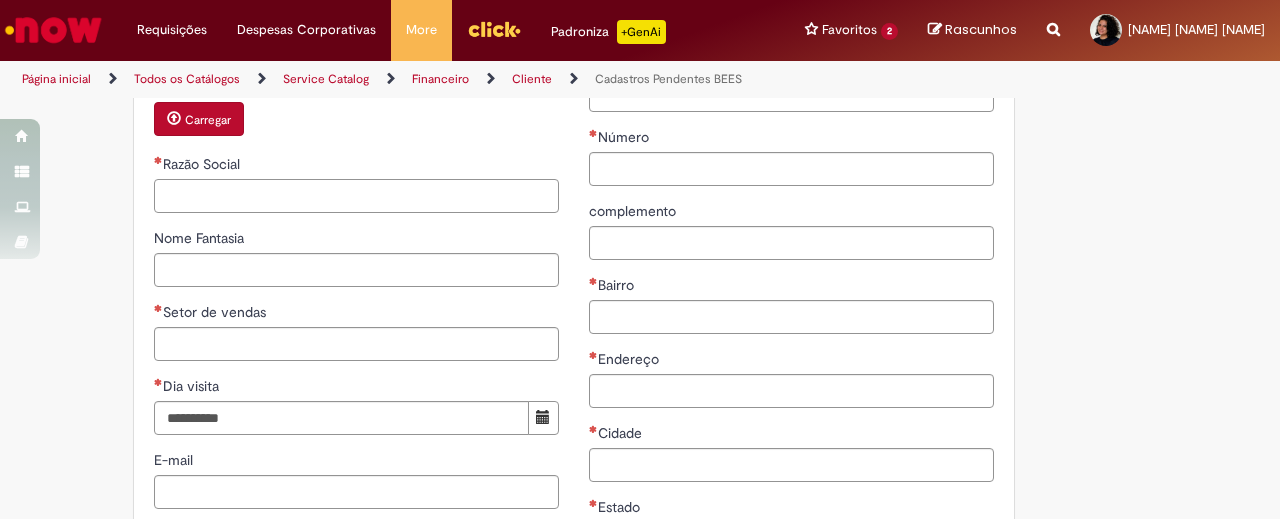 click on "Razão Social" at bounding box center [356, 196] 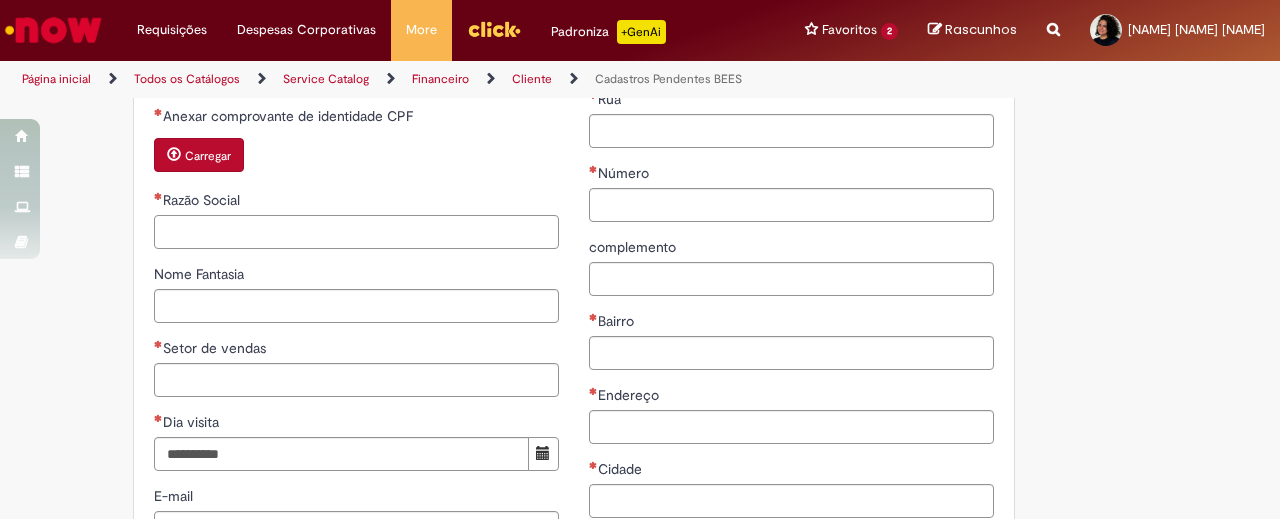 scroll, scrollTop: 876, scrollLeft: 0, axis: vertical 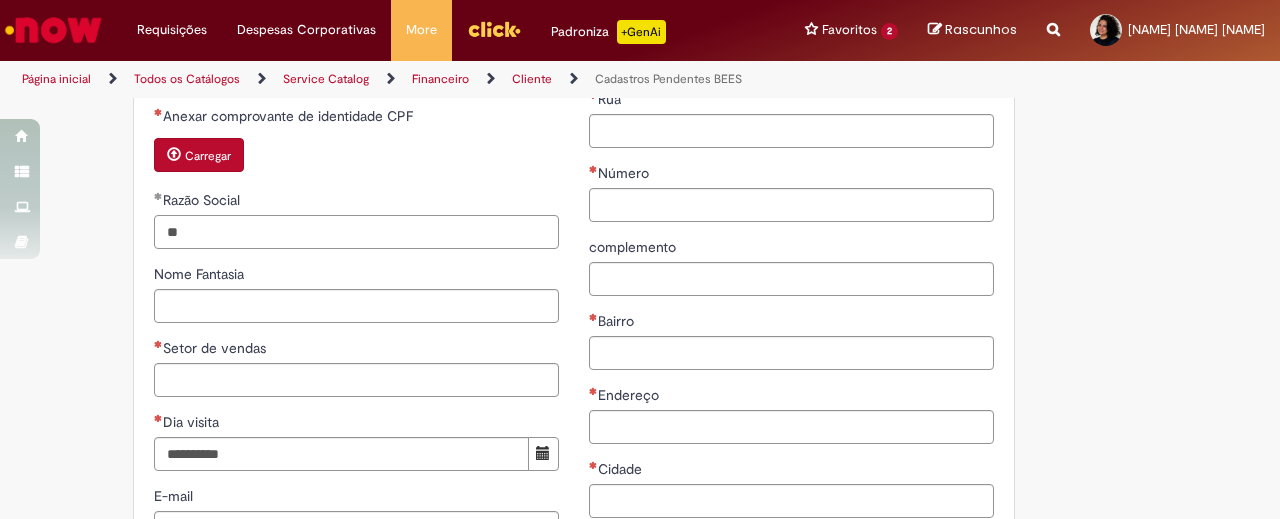 type on "*" 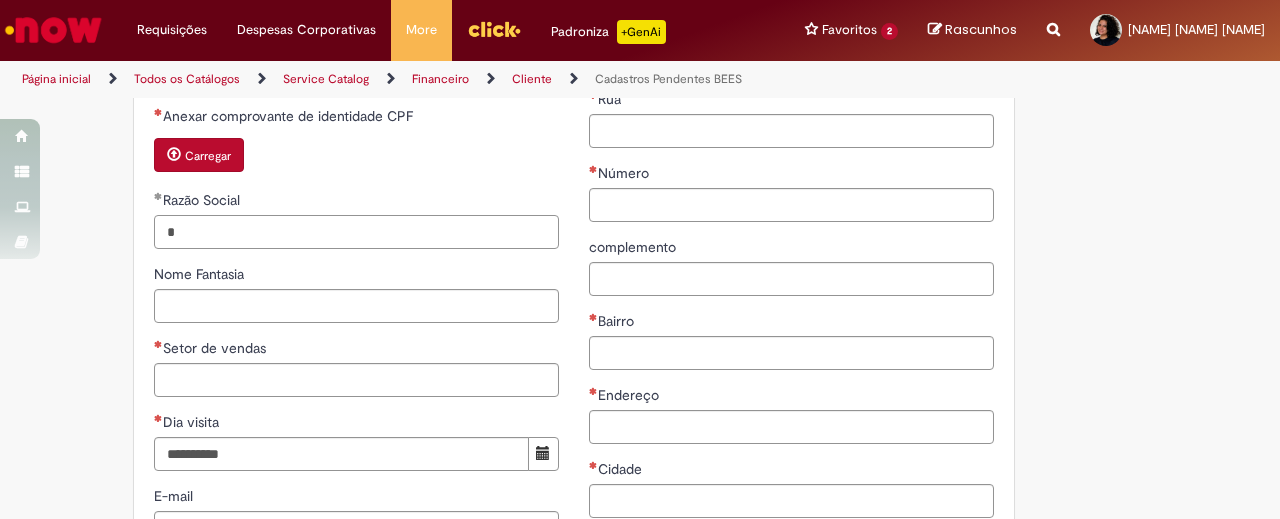 type 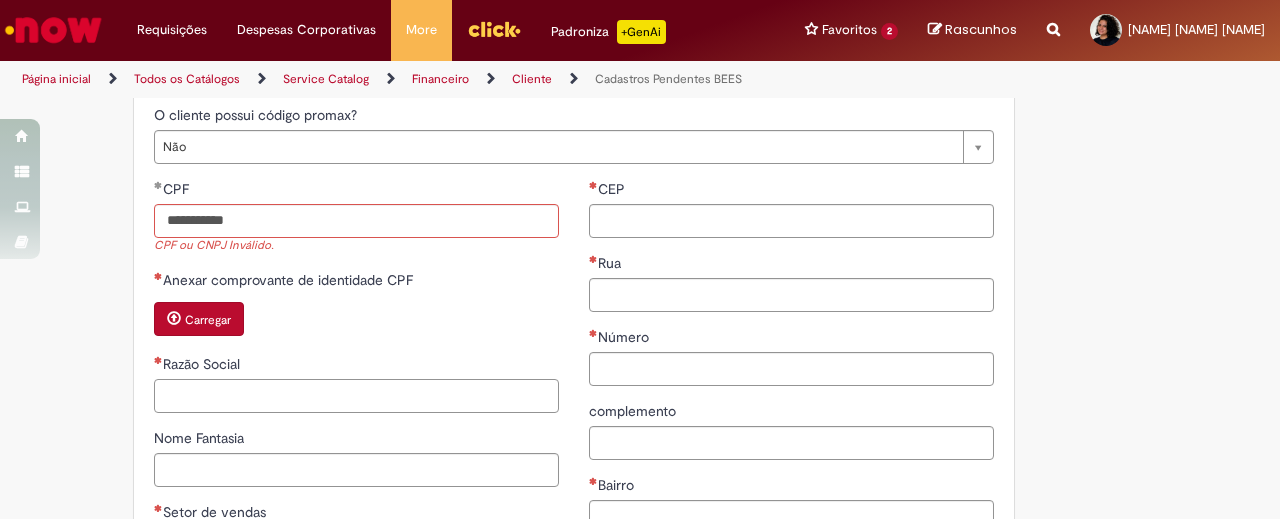 scroll, scrollTop: 700, scrollLeft: 0, axis: vertical 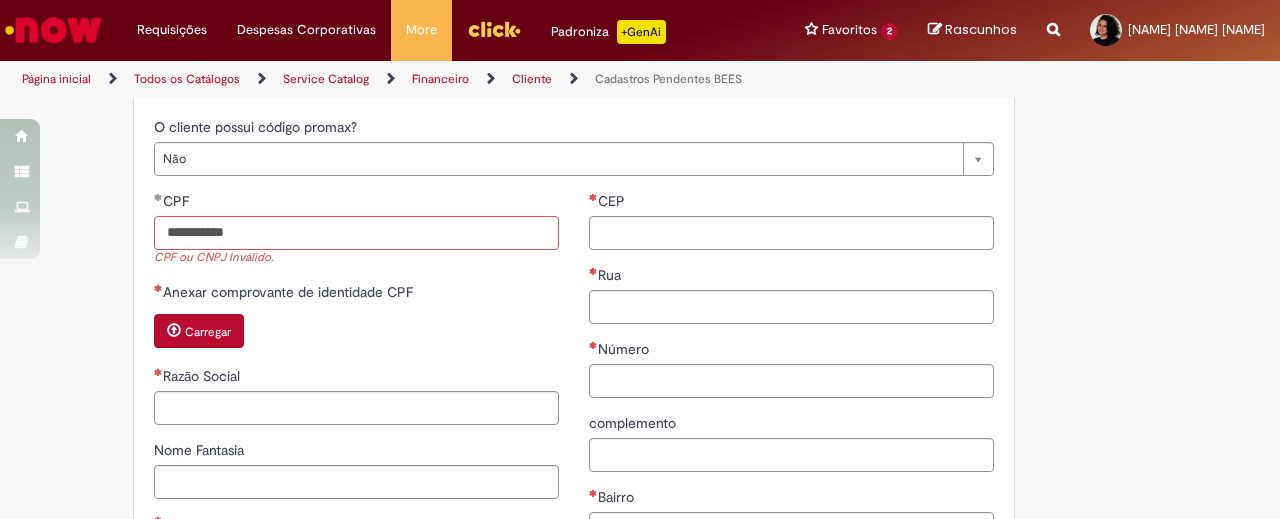 click on "**********" at bounding box center [356, 233] 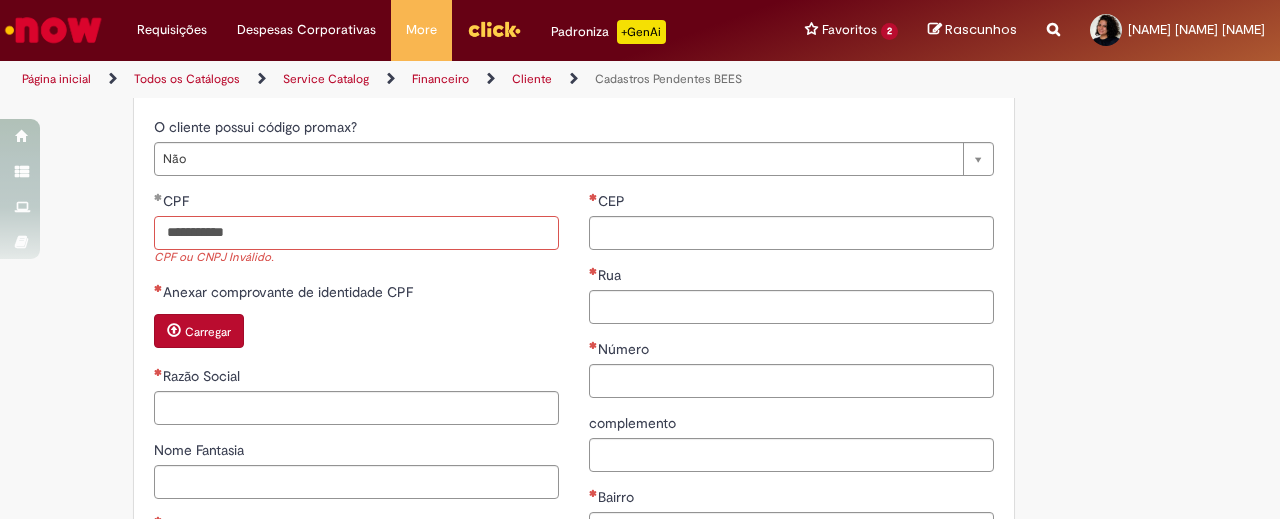 click on "**********" at bounding box center [356, 233] 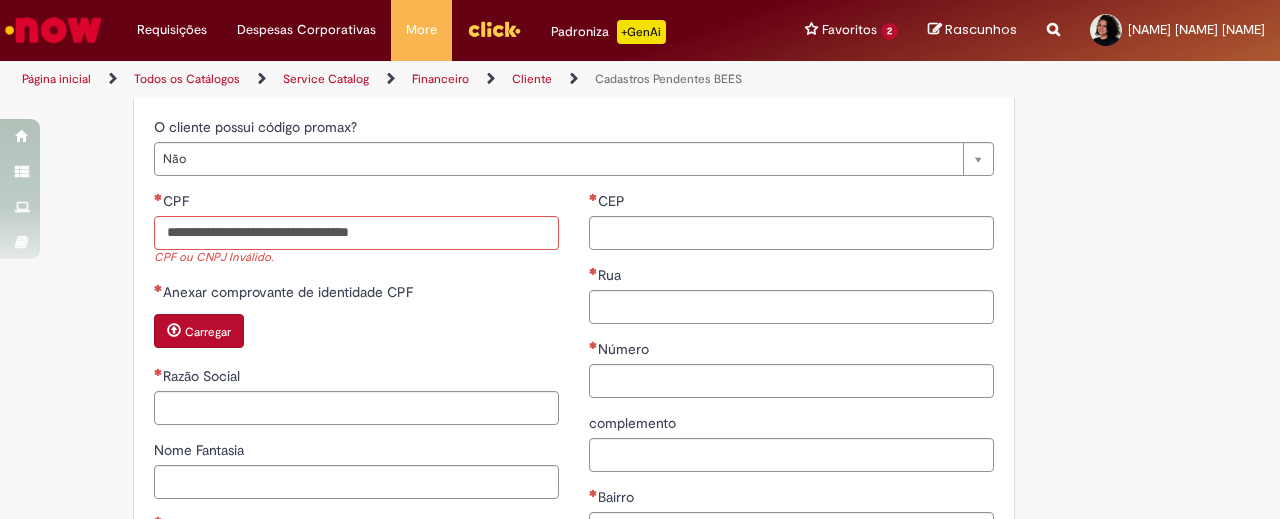paste on "**********" 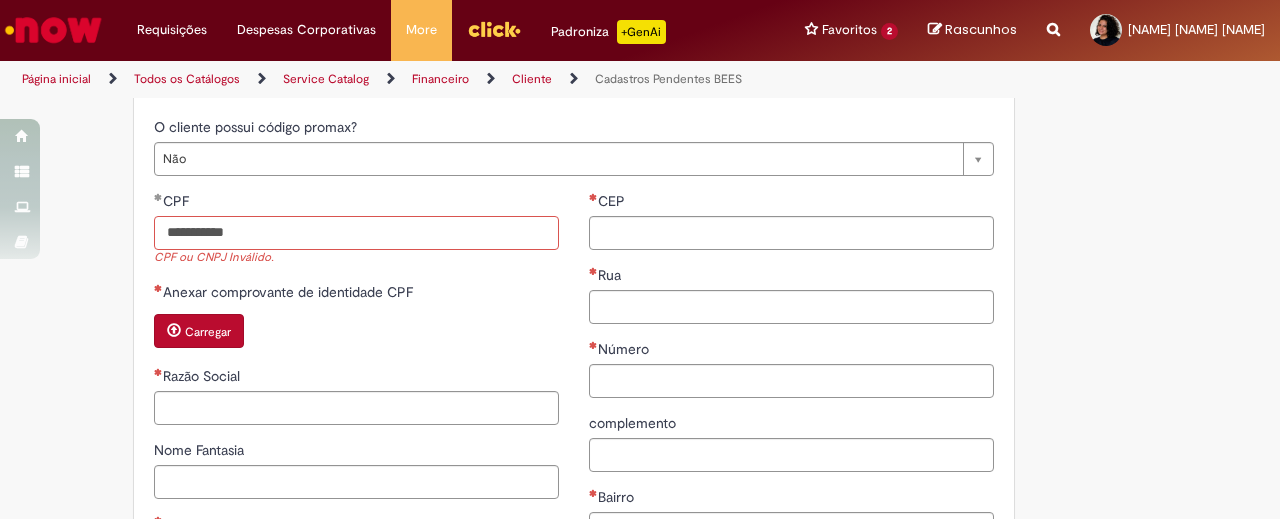 type on "**********" 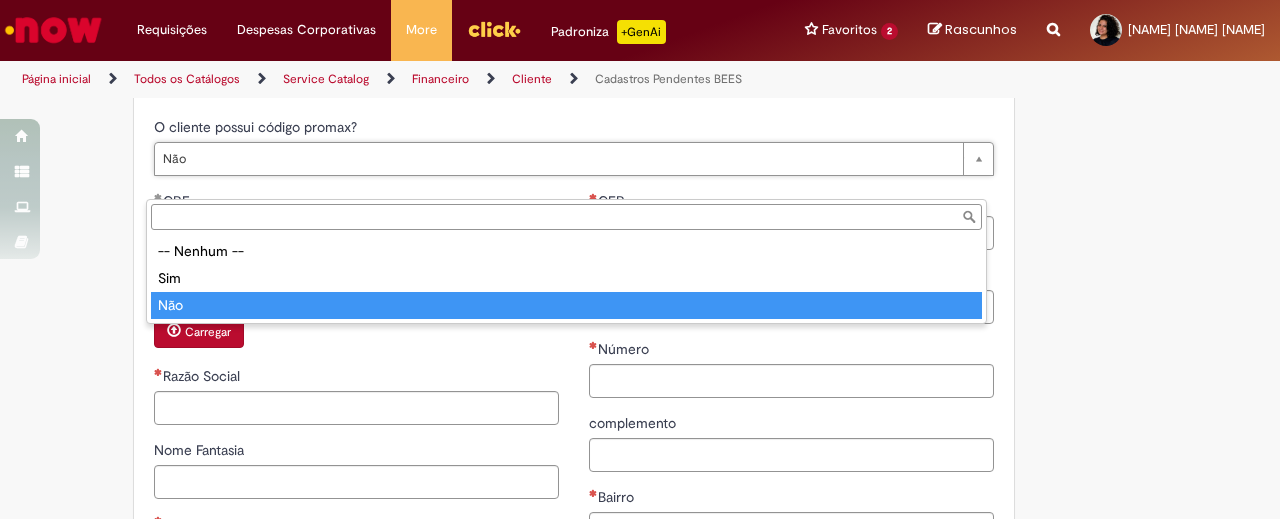 type on "***" 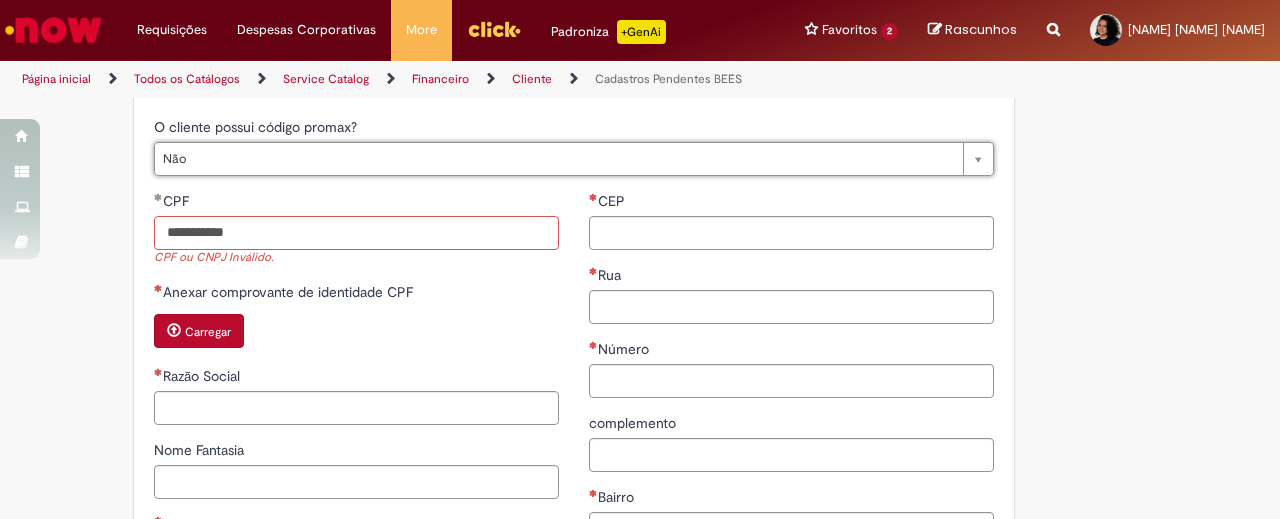 scroll, scrollTop: 0, scrollLeft: 0, axis: both 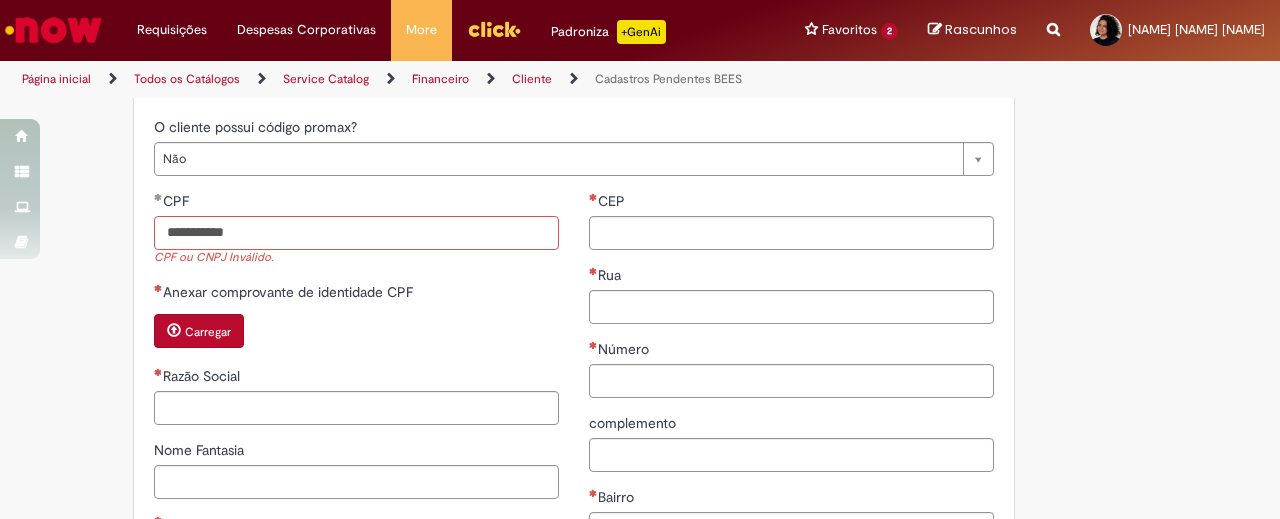 click on "**********" at bounding box center [356, 233] 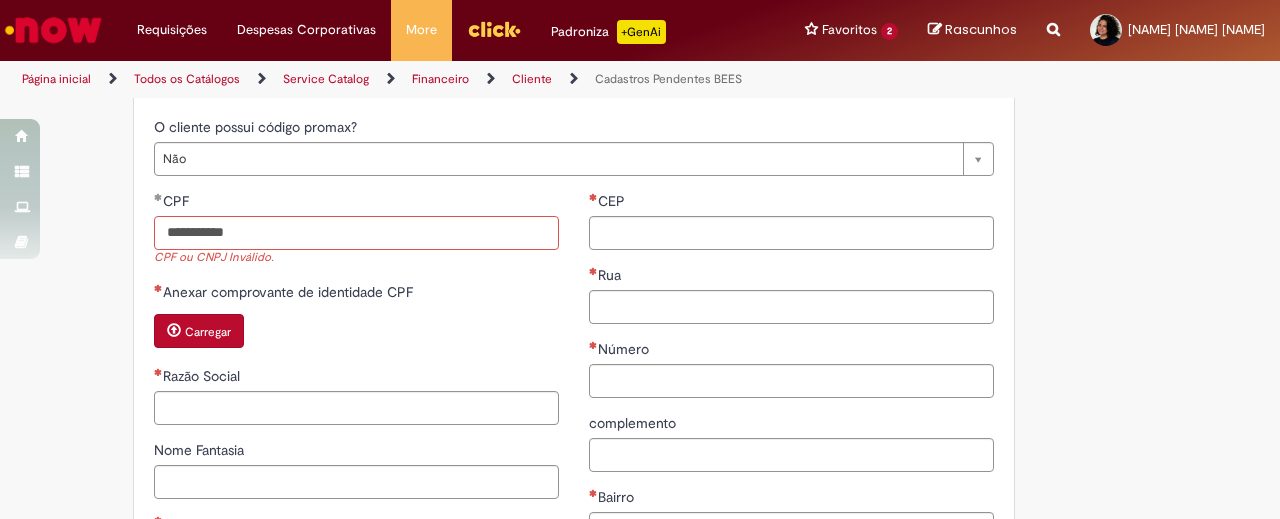 click on "**********" at bounding box center [356, 233] 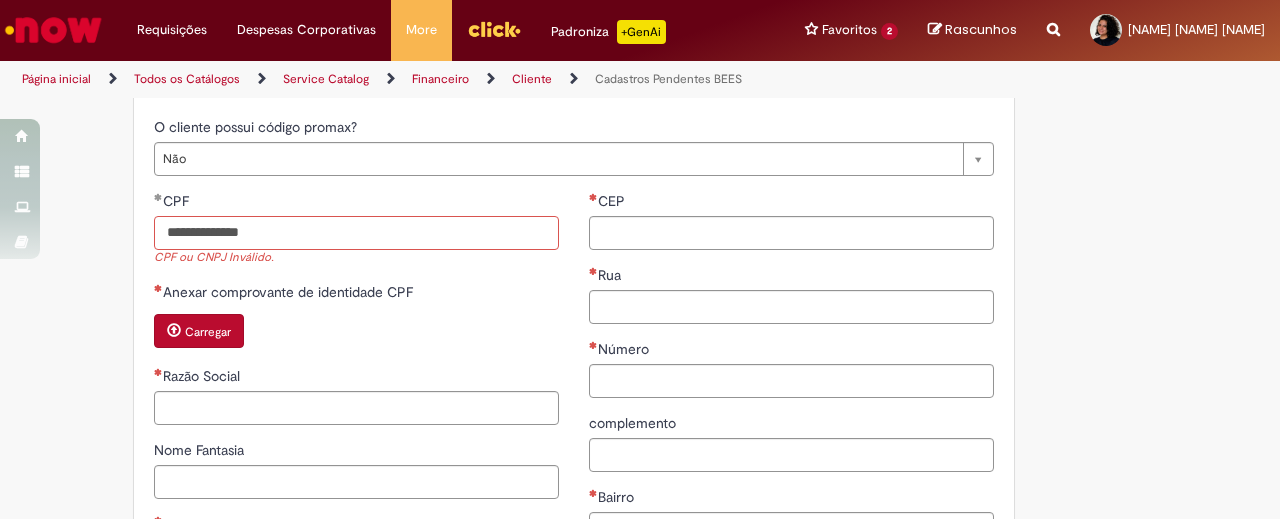 type on "**********" 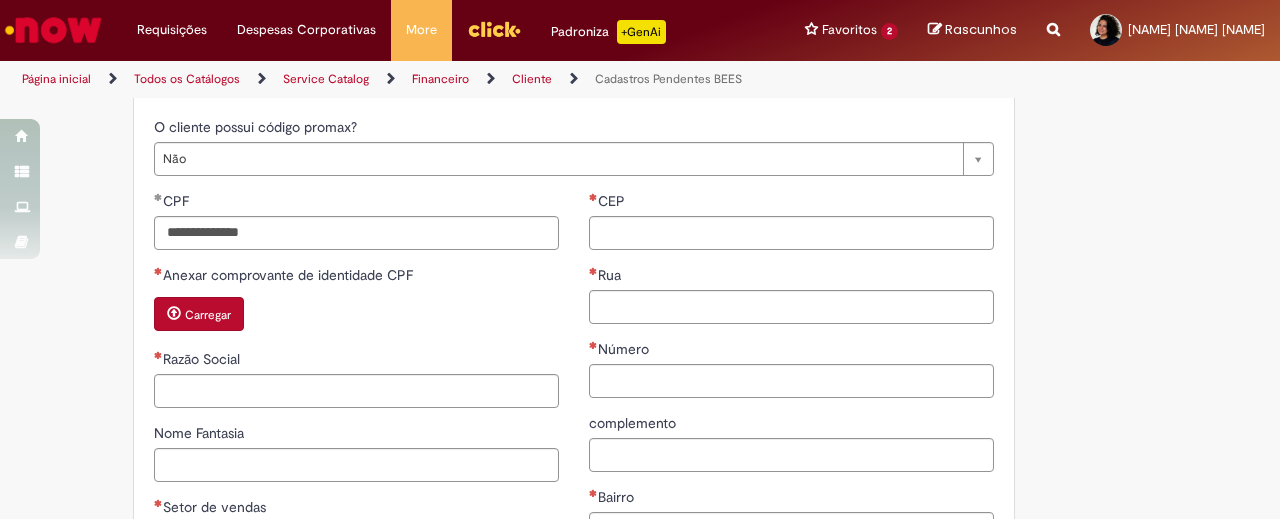 type 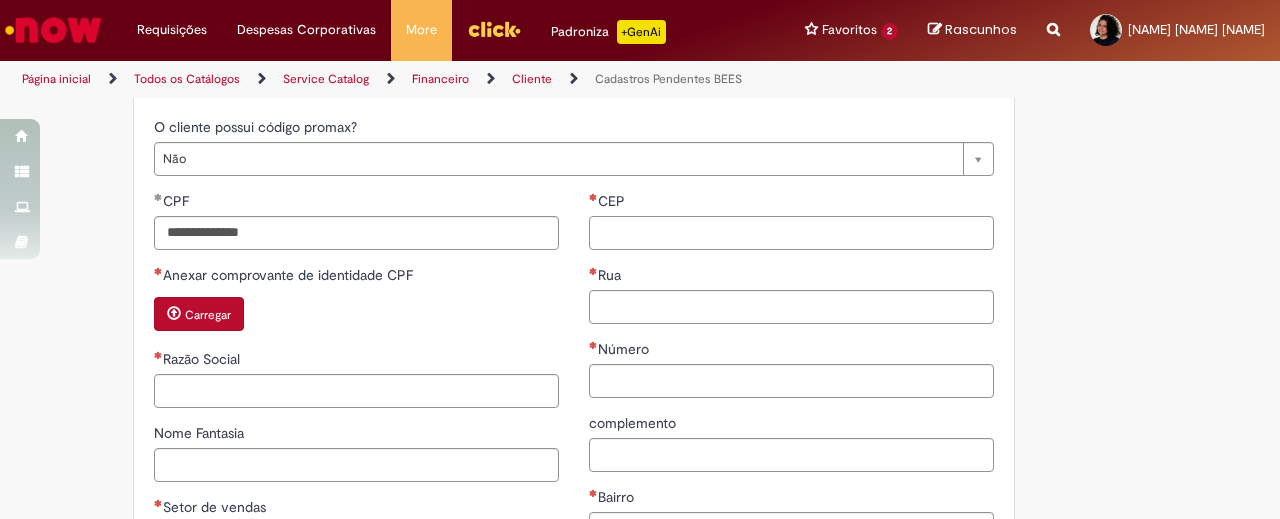 click on "CEP" at bounding box center (791, 233) 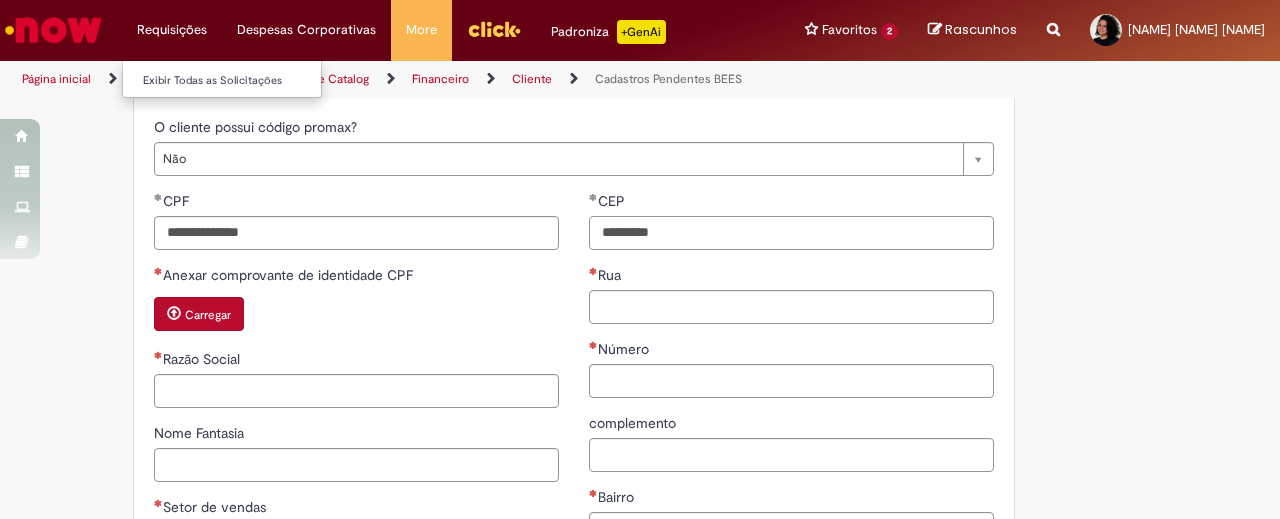 type on "*********" 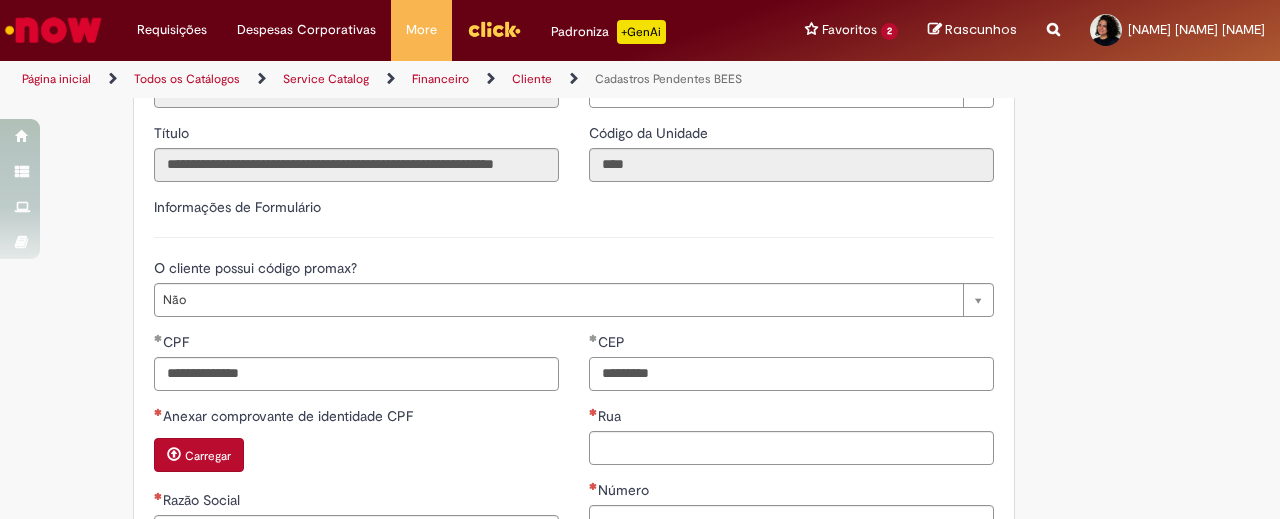 scroll, scrollTop: 558, scrollLeft: 0, axis: vertical 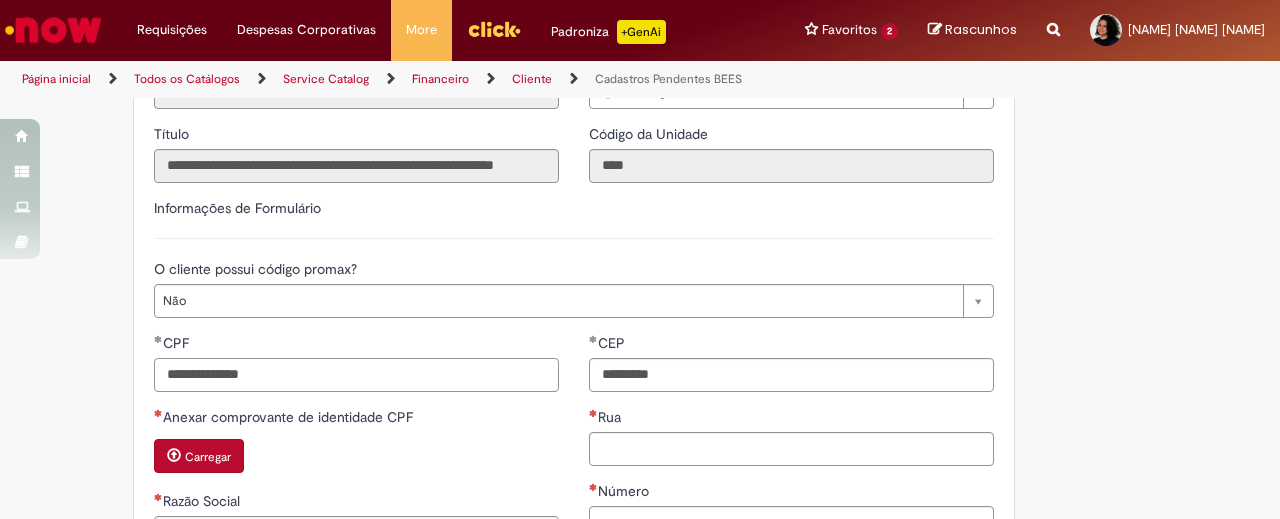 click on "**********" at bounding box center [356, 375] 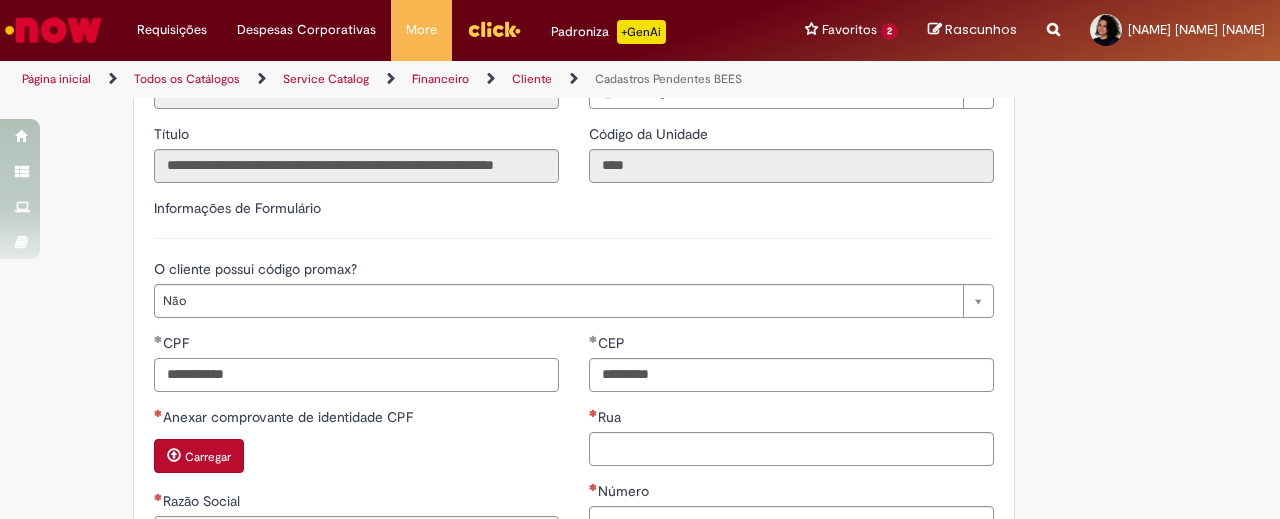 click on "**********" at bounding box center (356, 375) 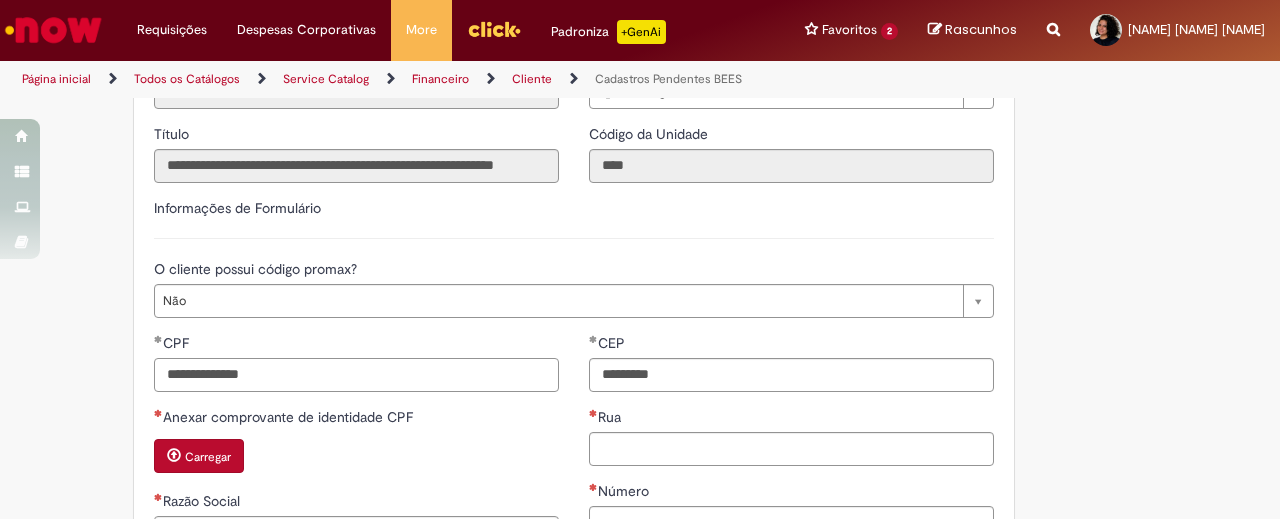type on "**********" 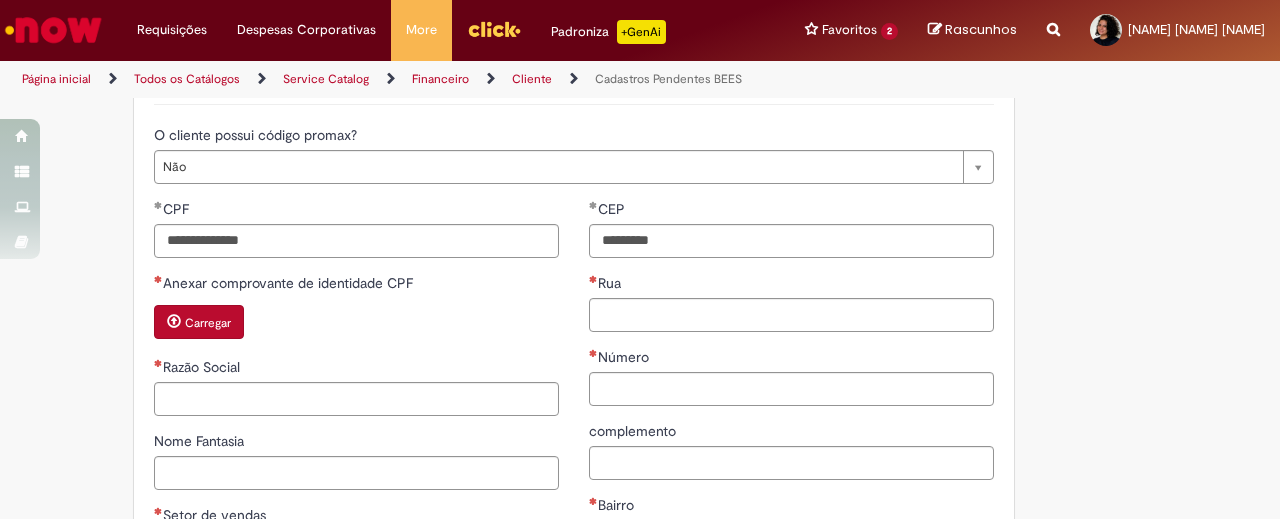 scroll, scrollTop: 696, scrollLeft: 0, axis: vertical 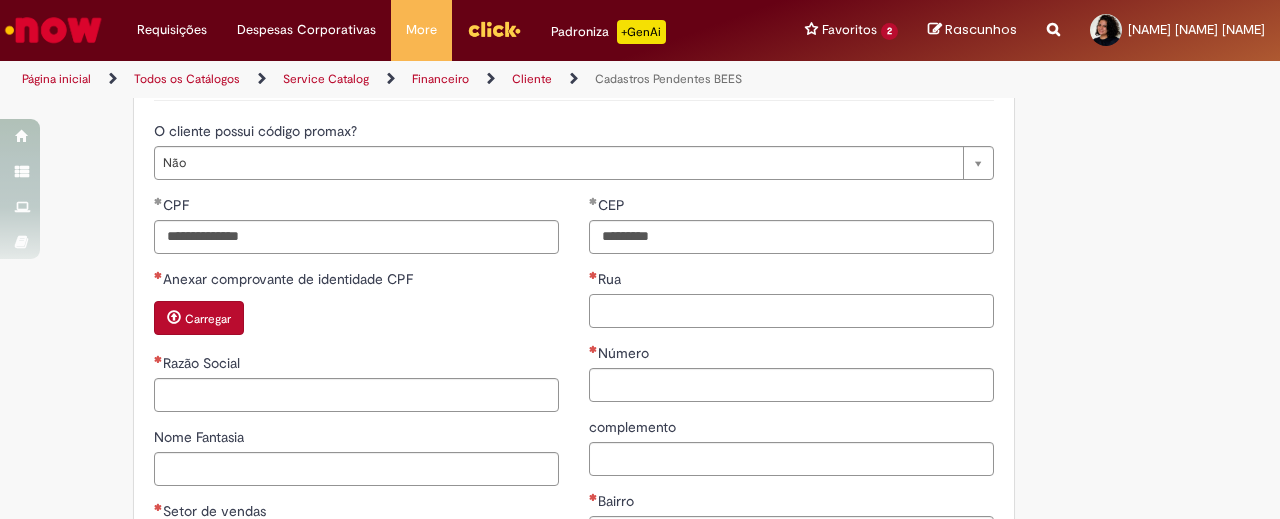 click on "Rua" at bounding box center (791, 311) 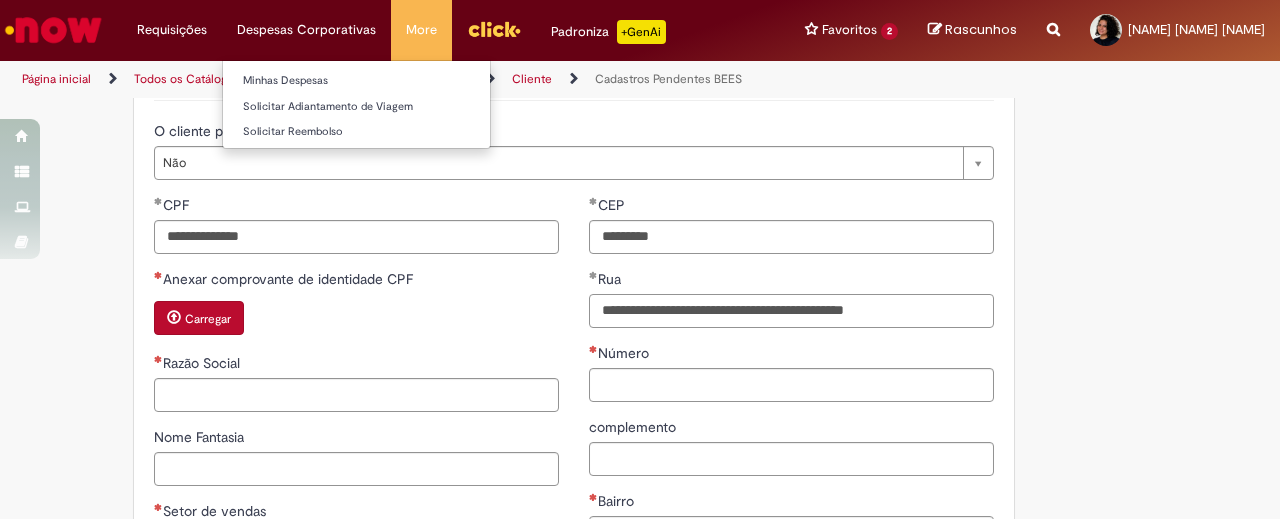 type on "**********" 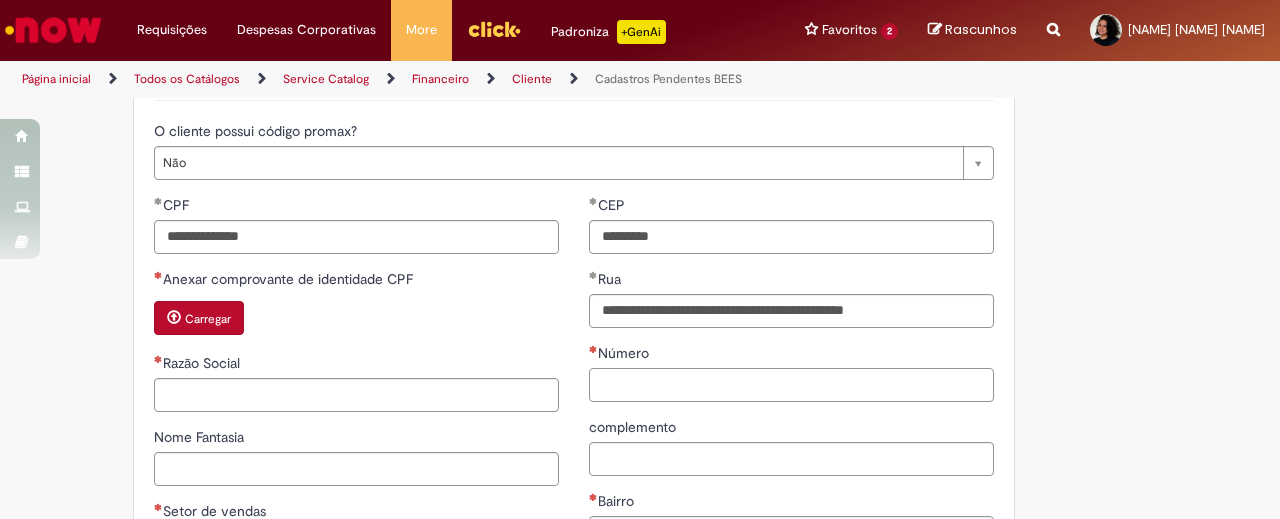 click on "Número" at bounding box center [791, 385] 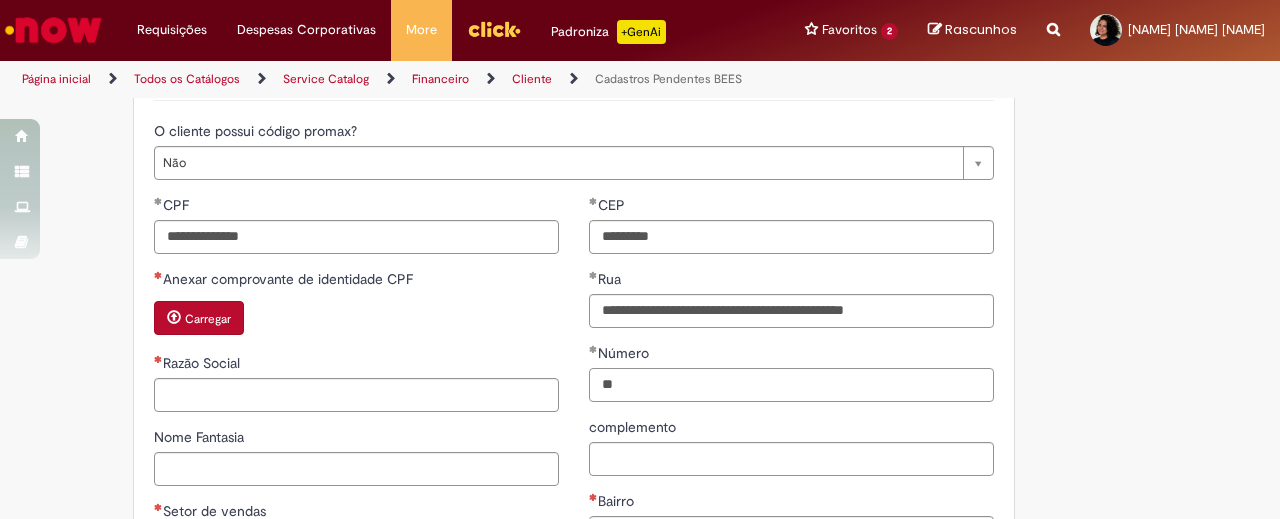type on "**" 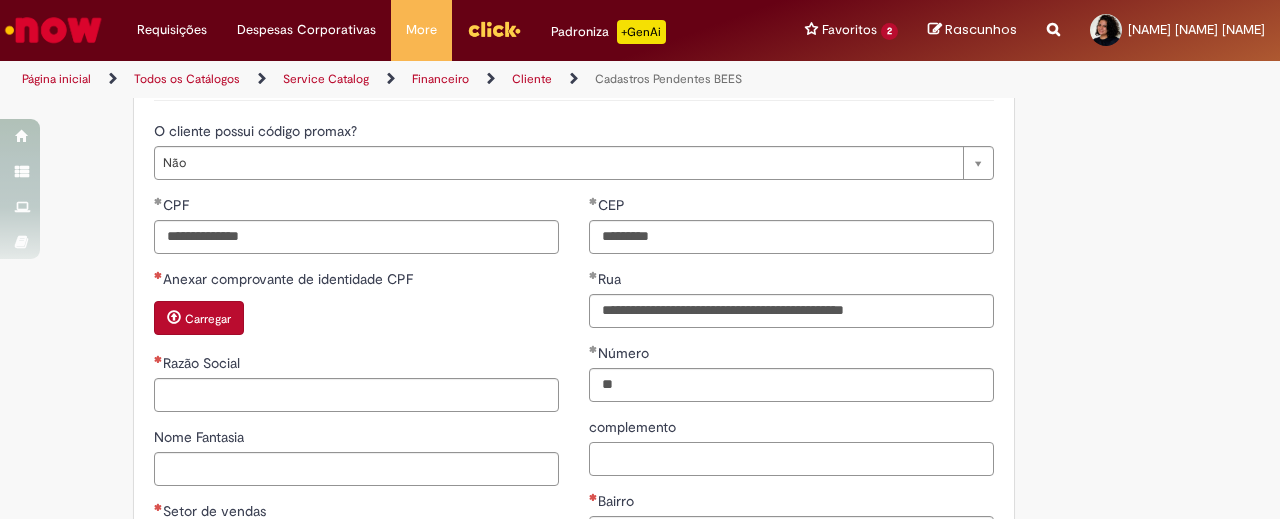 click on "complemento" at bounding box center [791, 459] 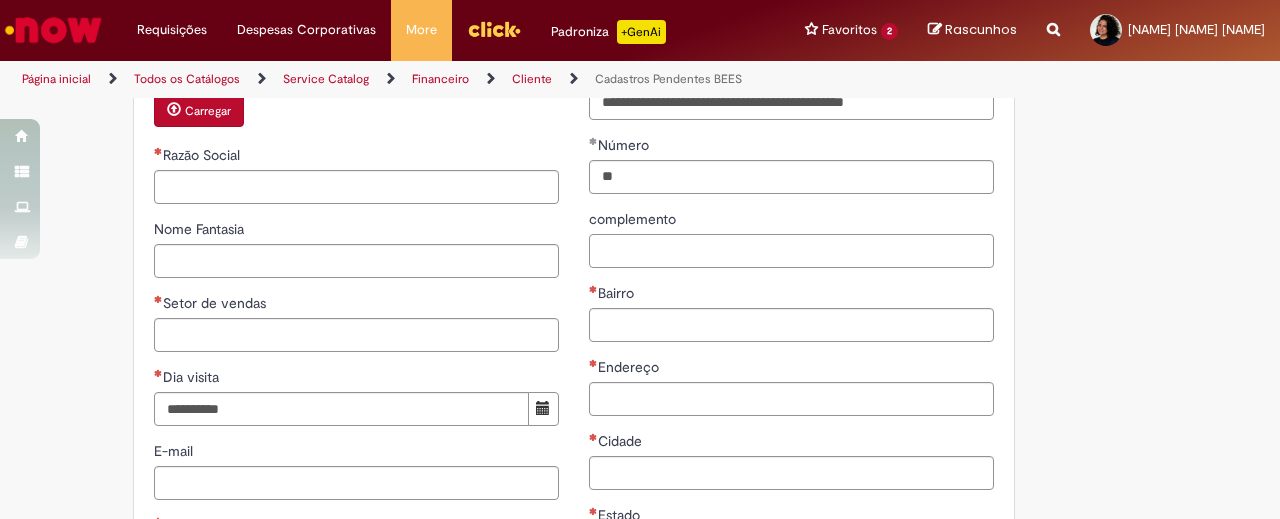 scroll, scrollTop: 913, scrollLeft: 0, axis: vertical 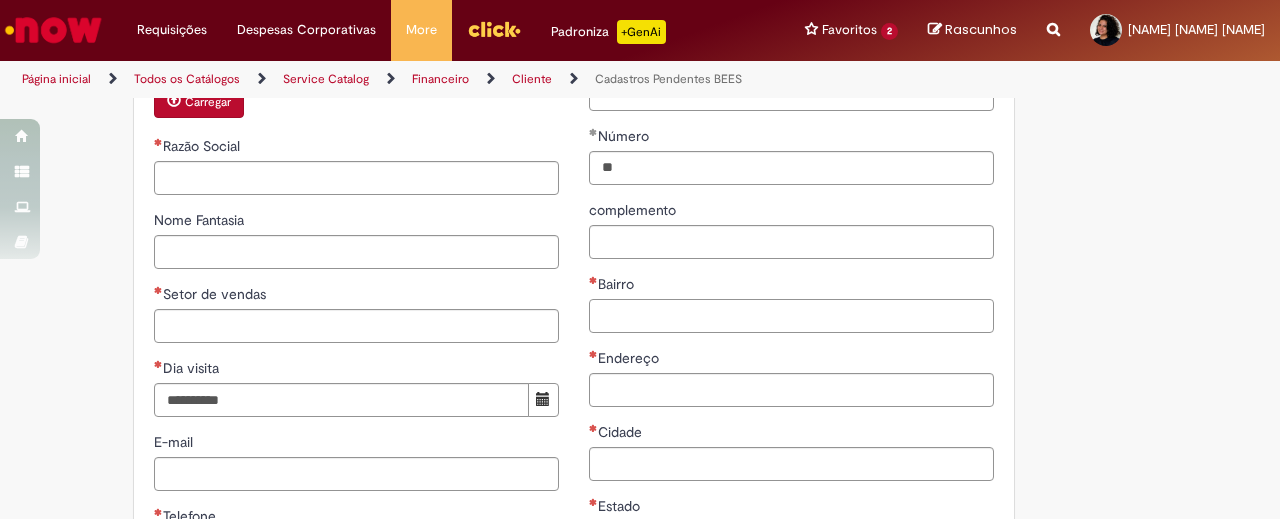 click on "Bairro" at bounding box center (791, 316) 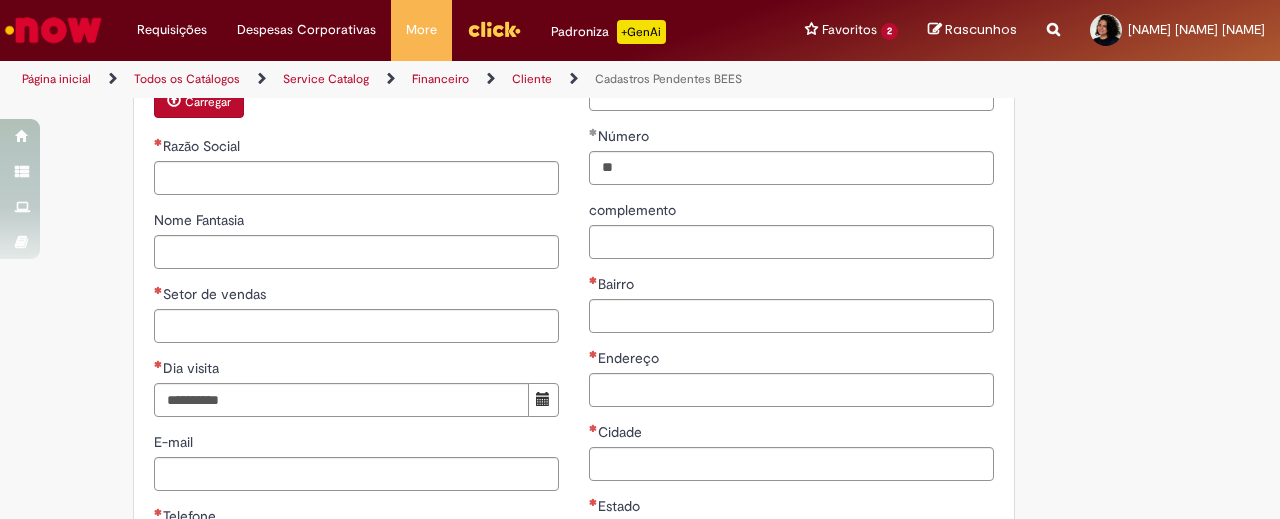 drag, startPoint x: 692, startPoint y: 123, endPoint x: 920, endPoint y: 125, distance: 228.00877 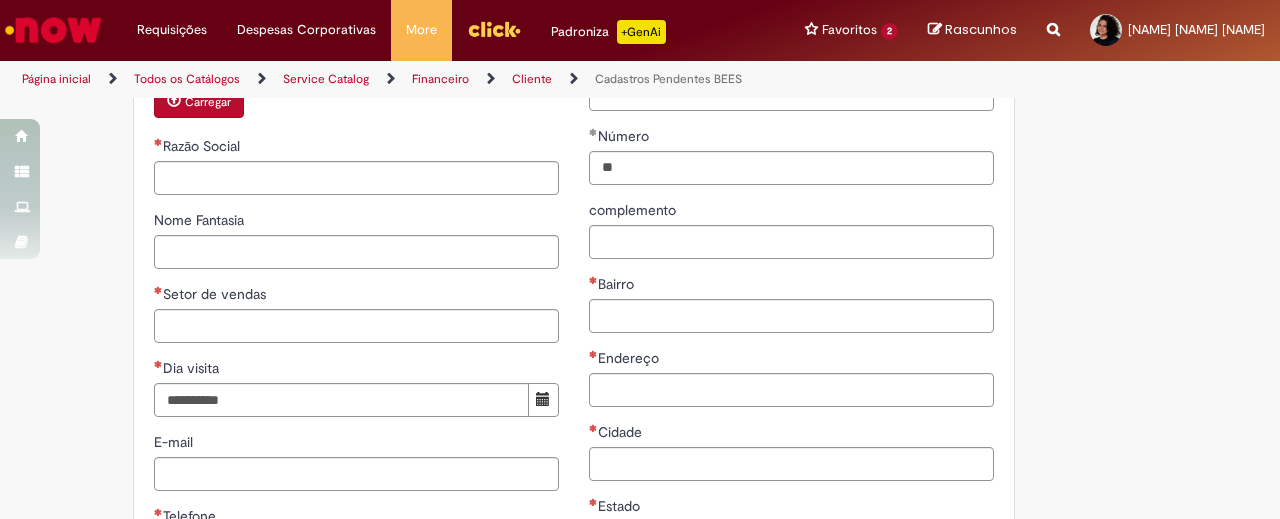 type on "**********" 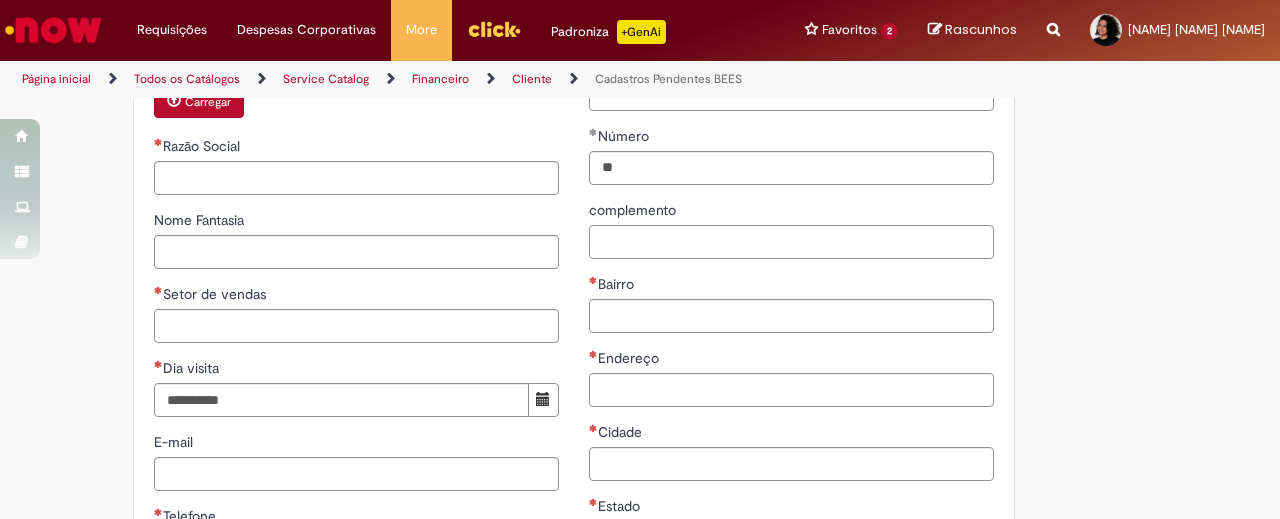 click on "complemento" at bounding box center [791, 242] 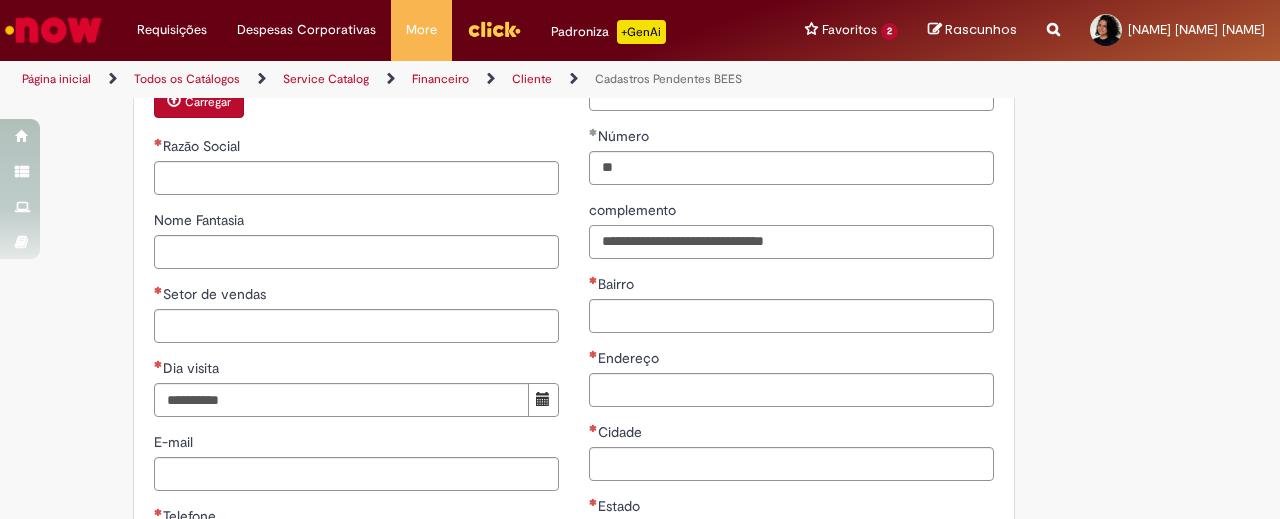 type 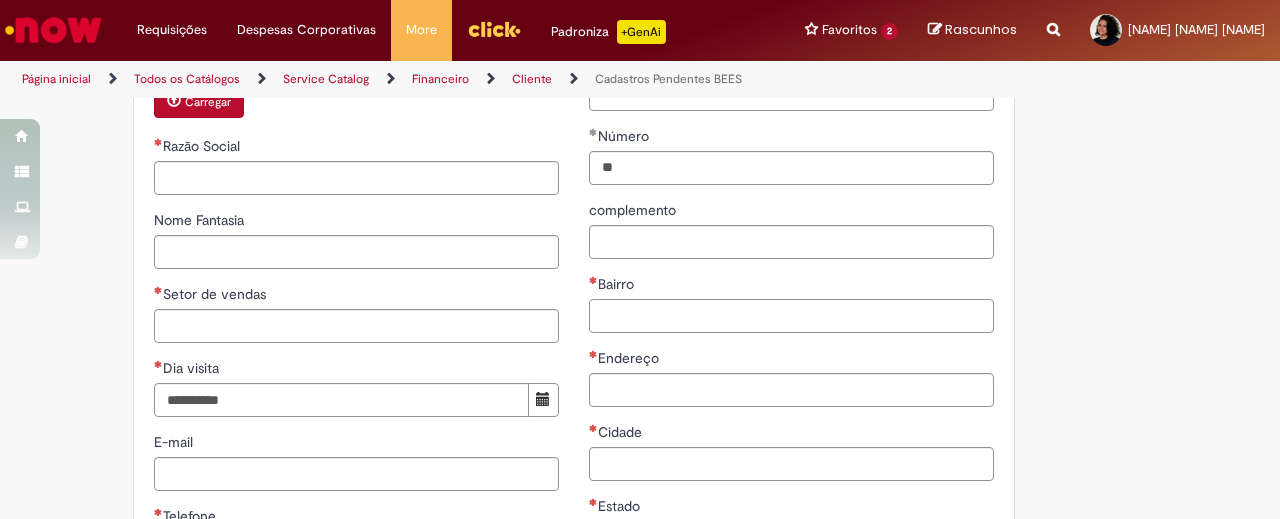 click on "Bairro" at bounding box center [791, 316] 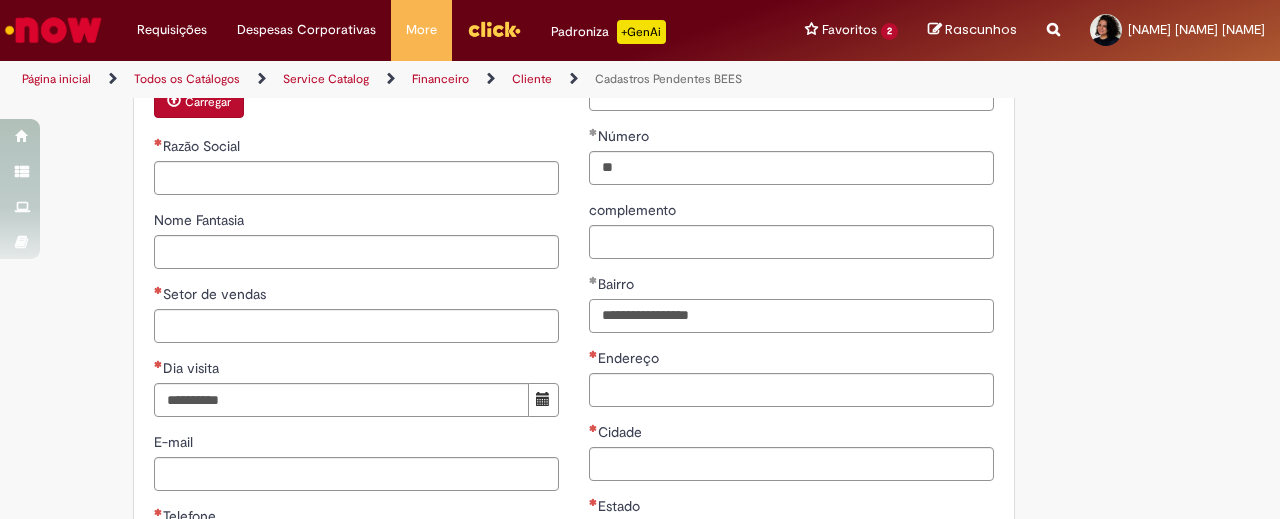 type on "**********" 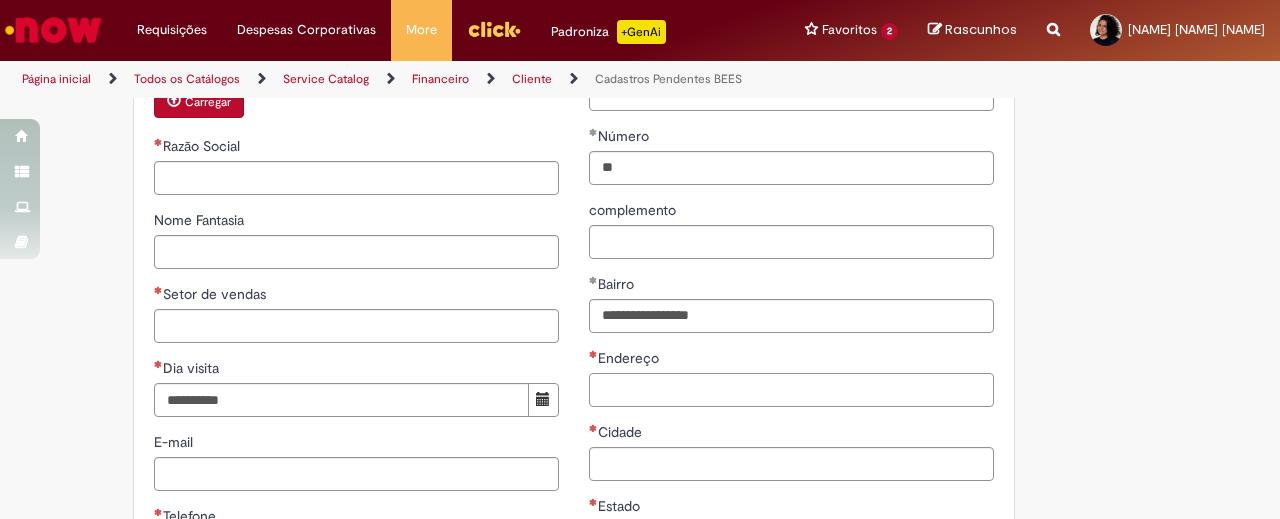 click on "Endereço" at bounding box center (791, 390) 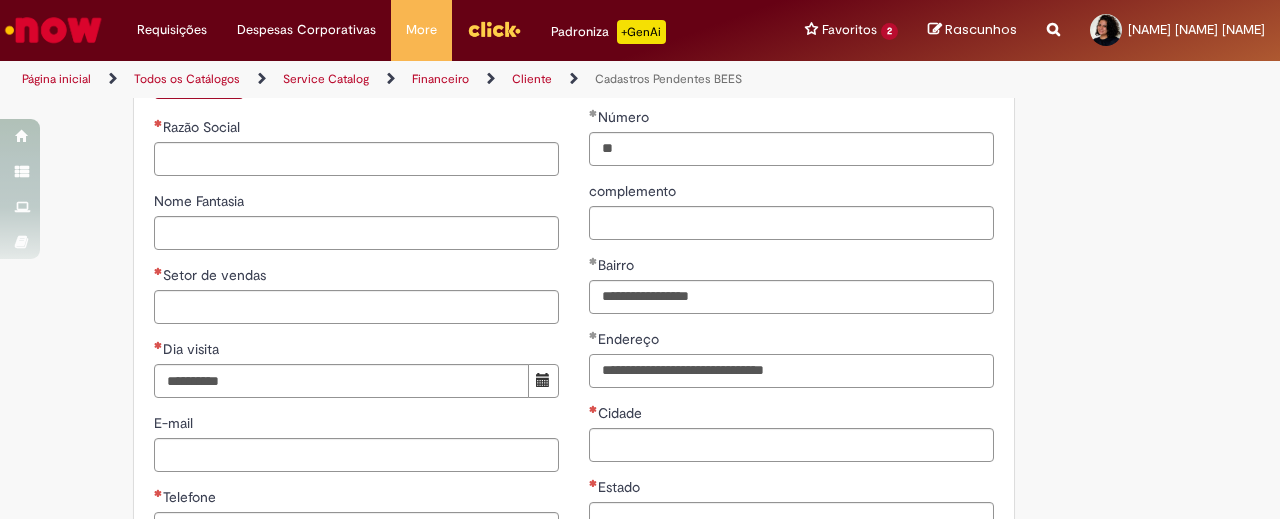 scroll, scrollTop: 932, scrollLeft: 0, axis: vertical 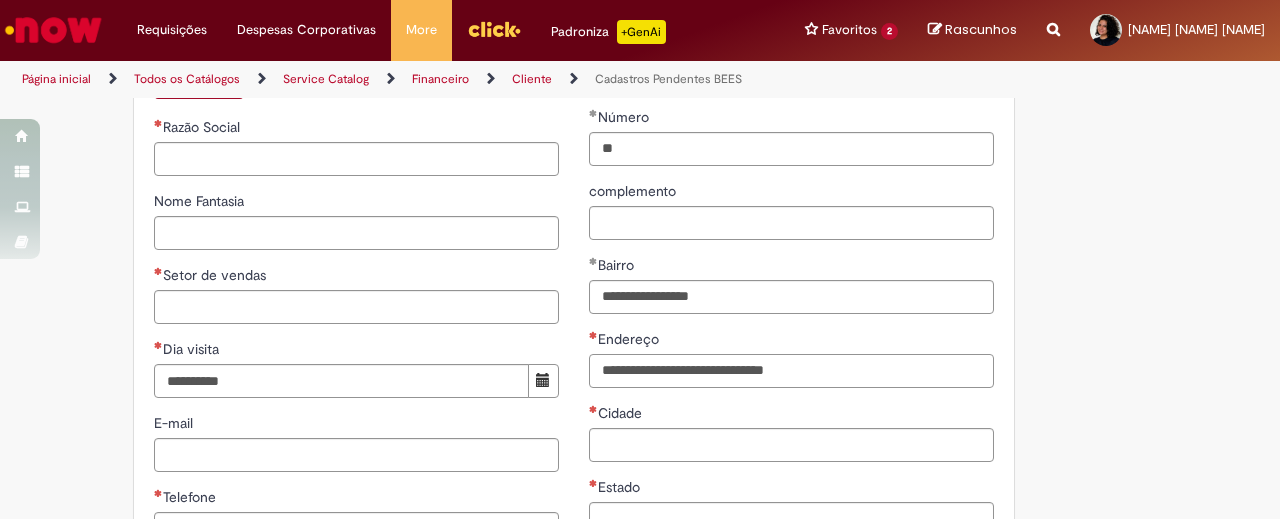 type 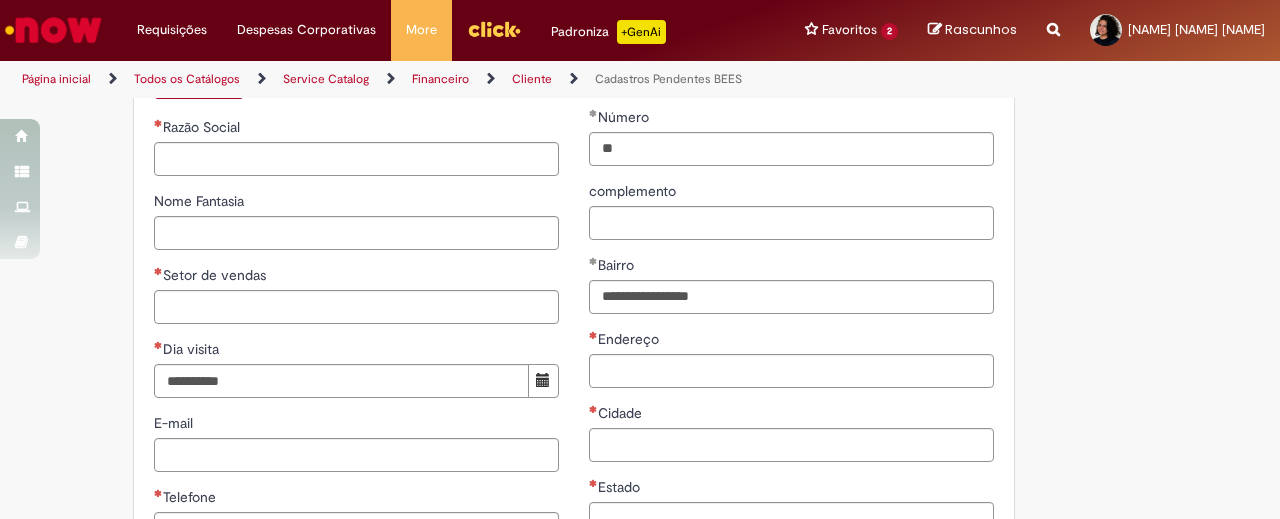 click on "**********" at bounding box center [640, 87] 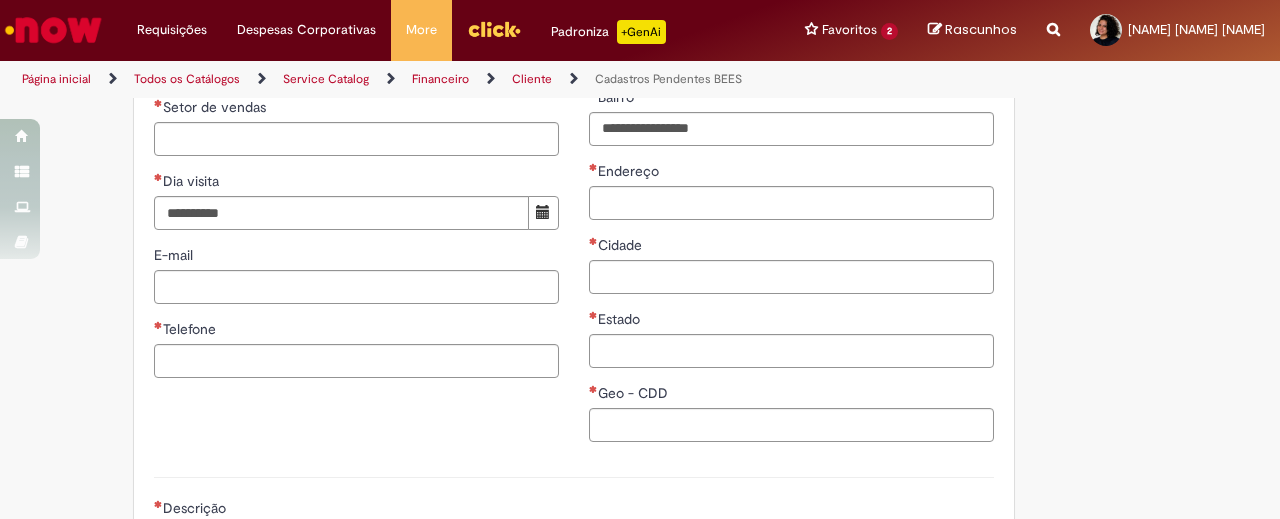 scroll, scrollTop: 1102, scrollLeft: 0, axis: vertical 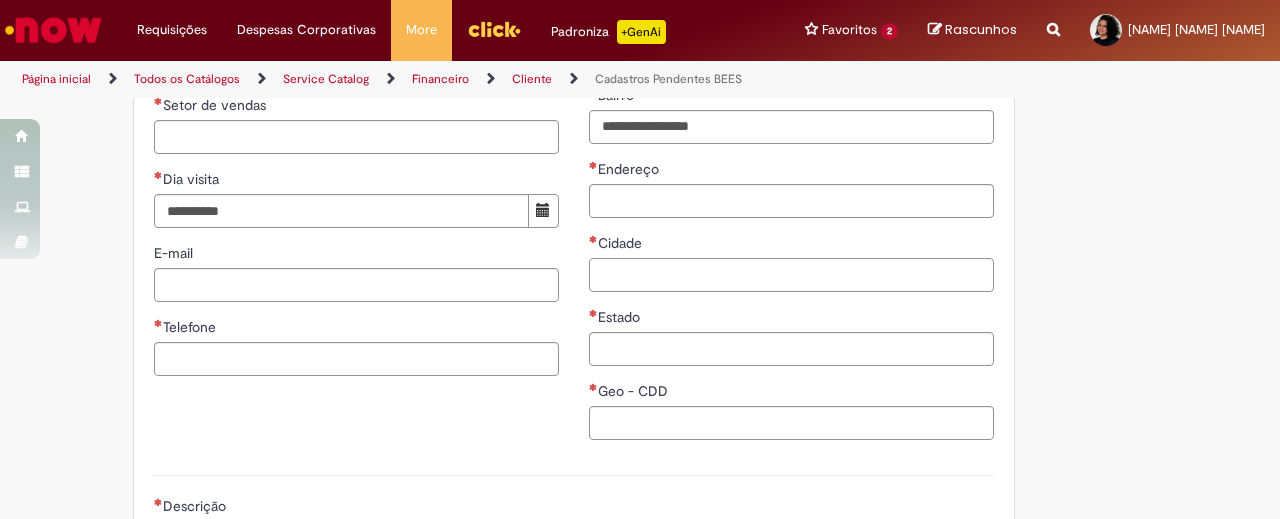 click on "Cidade" at bounding box center [791, 275] 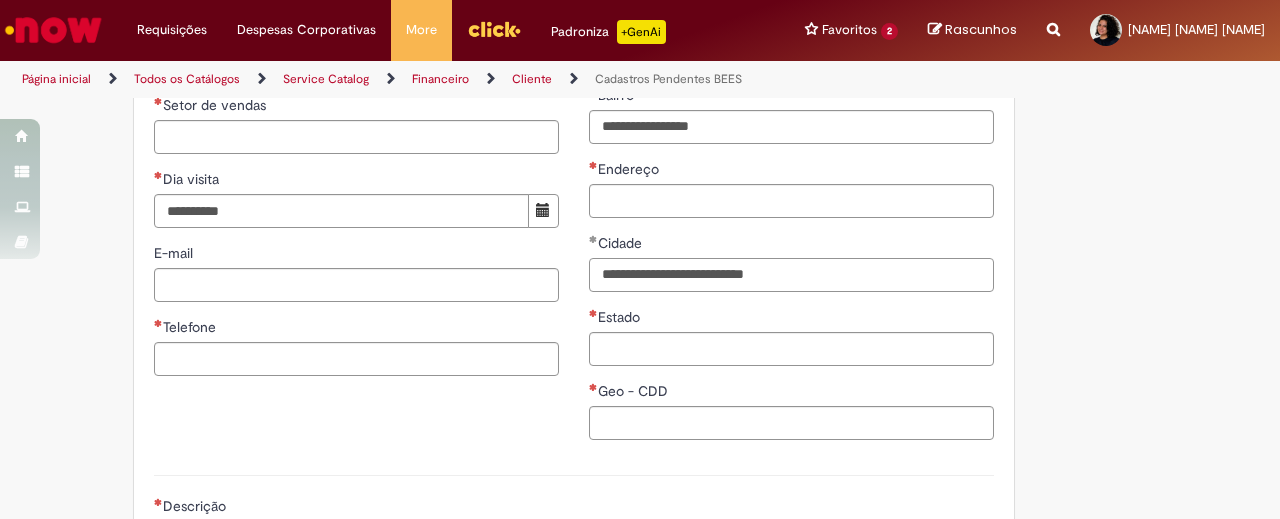 drag, startPoint x: 710, startPoint y: 305, endPoint x: 574, endPoint y: 293, distance: 136.52838 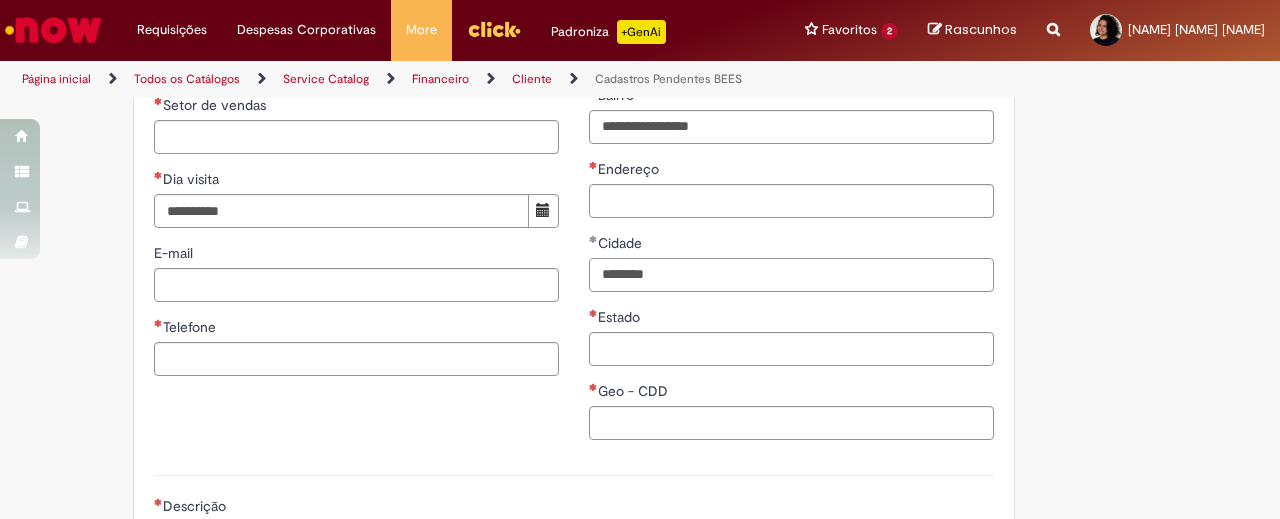 type on "********" 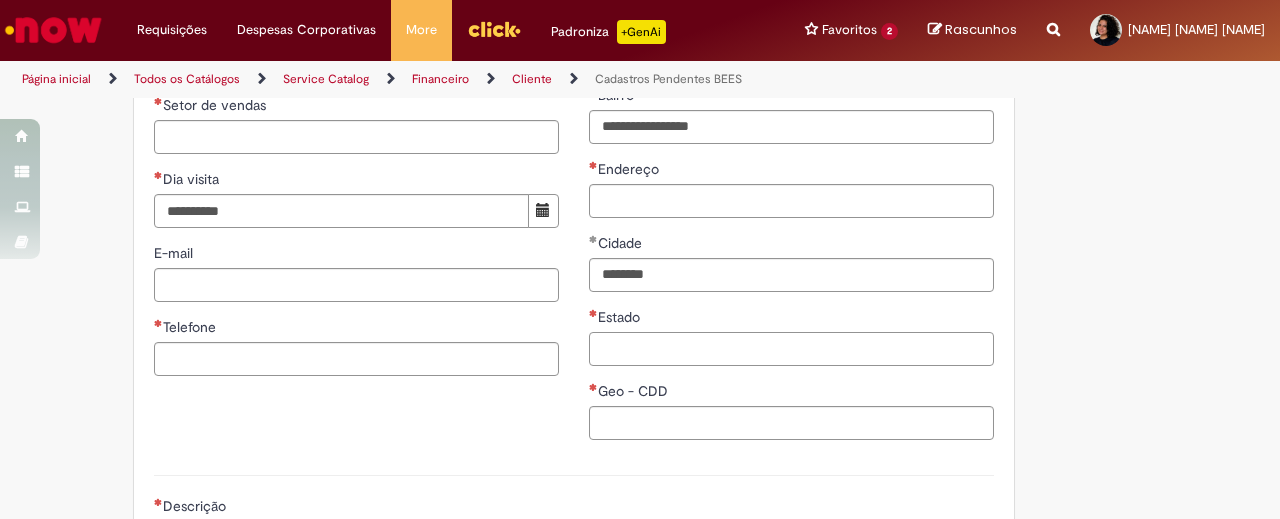click on "Estado" at bounding box center (791, 349) 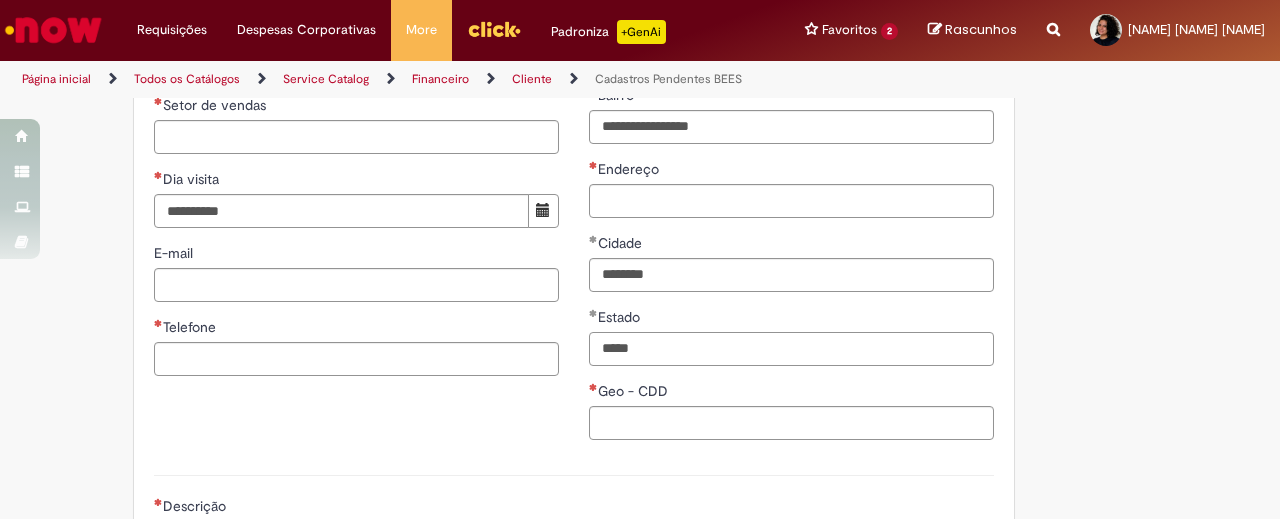 type on "*****" 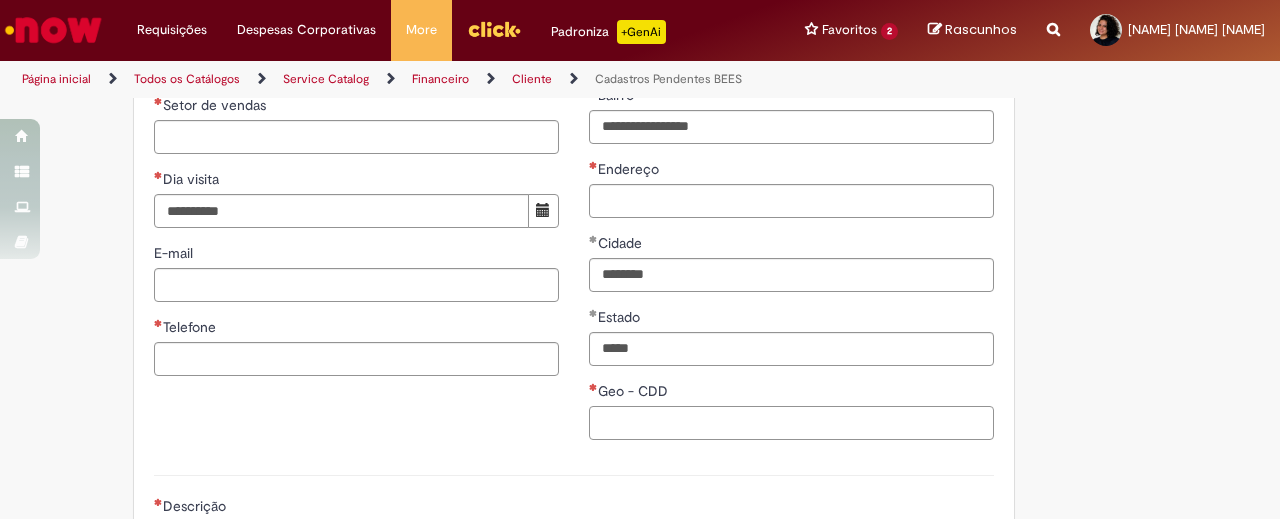 click on "Geo - CDD" at bounding box center [791, 423] 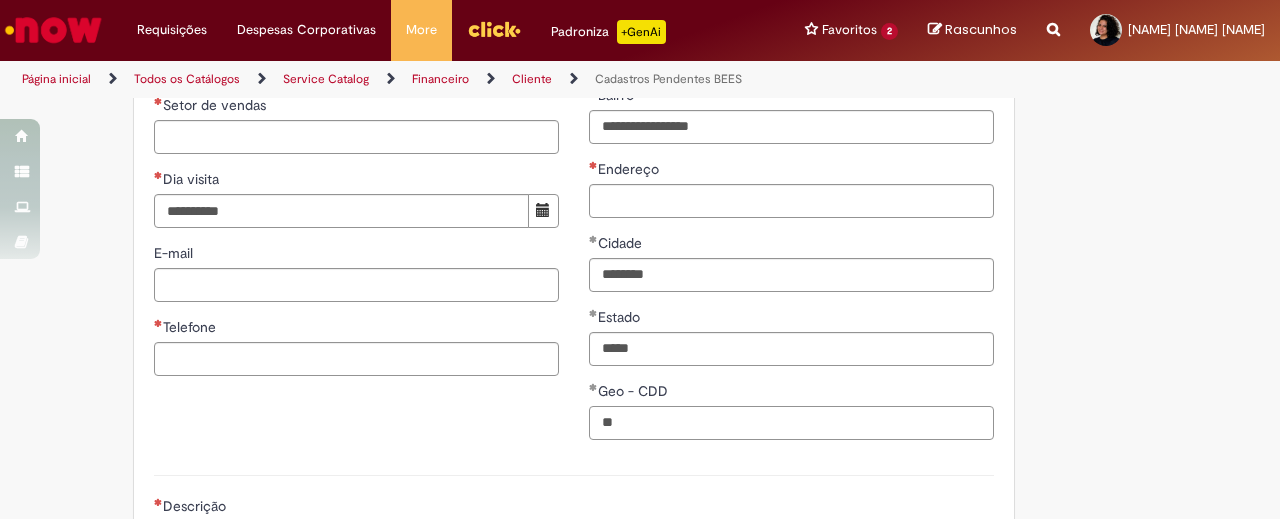 type on "*" 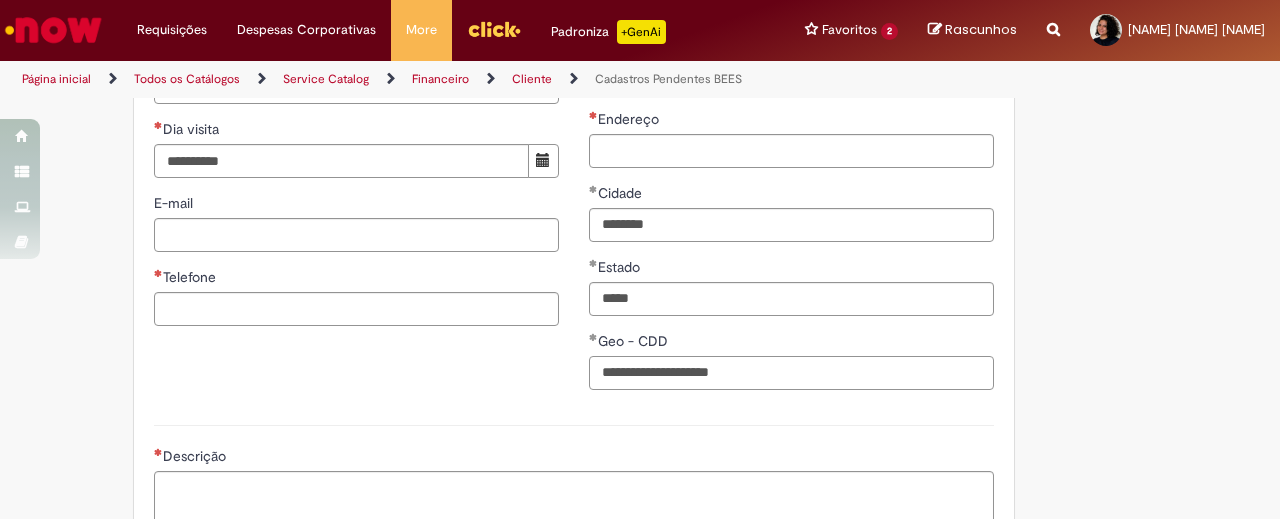 scroll, scrollTop: 1152, scrollLeft: 0, axis: vertical 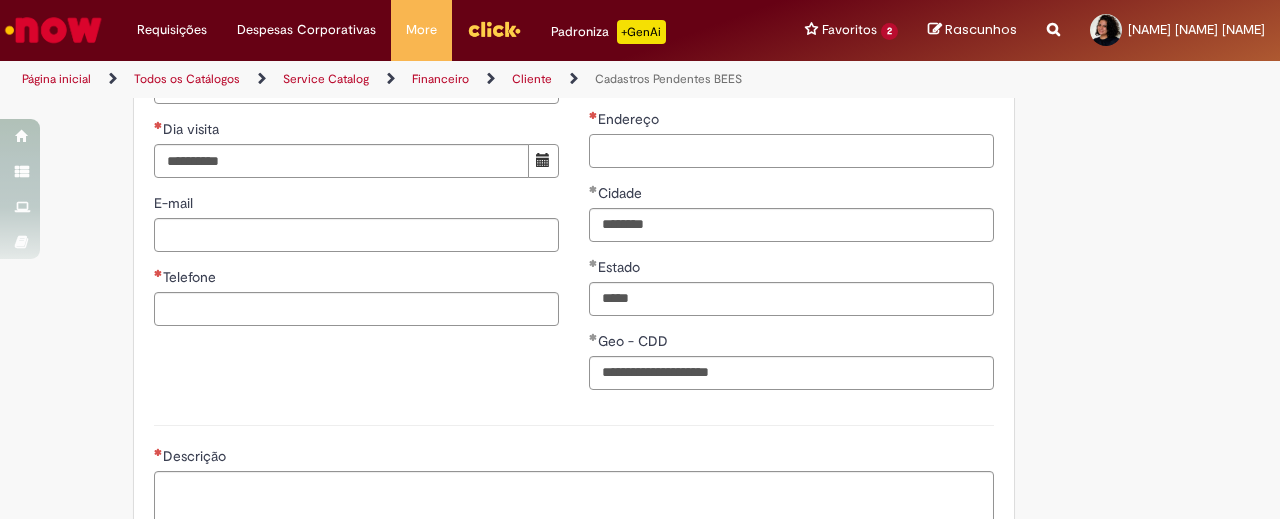 click on "Endereço" at bounding box center [791, 151] 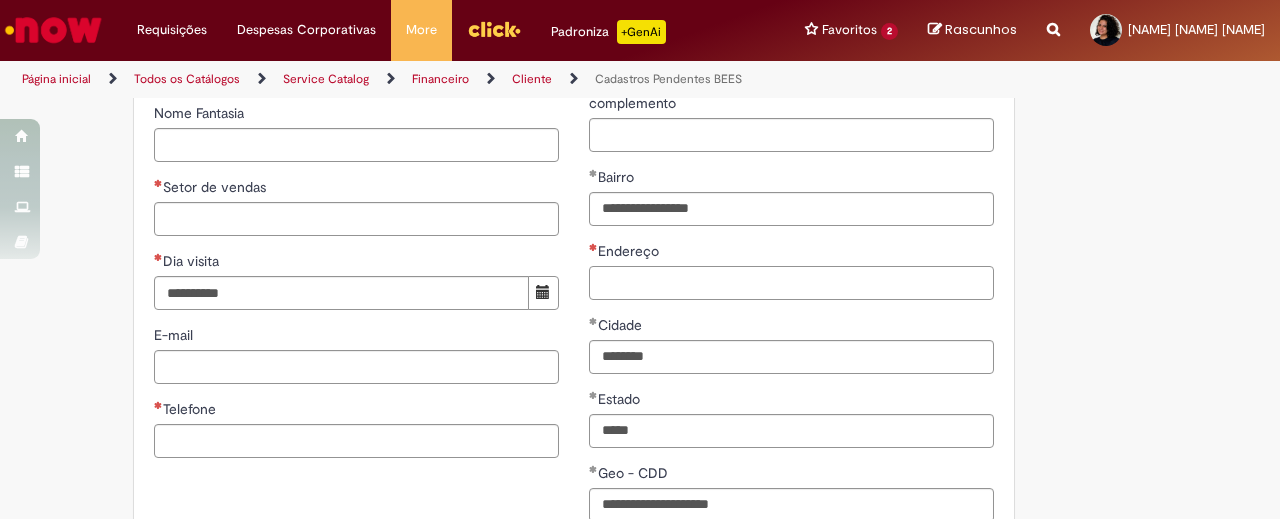 scroll, scrollTop: 999, scrollLeft: 0, axis: vertical 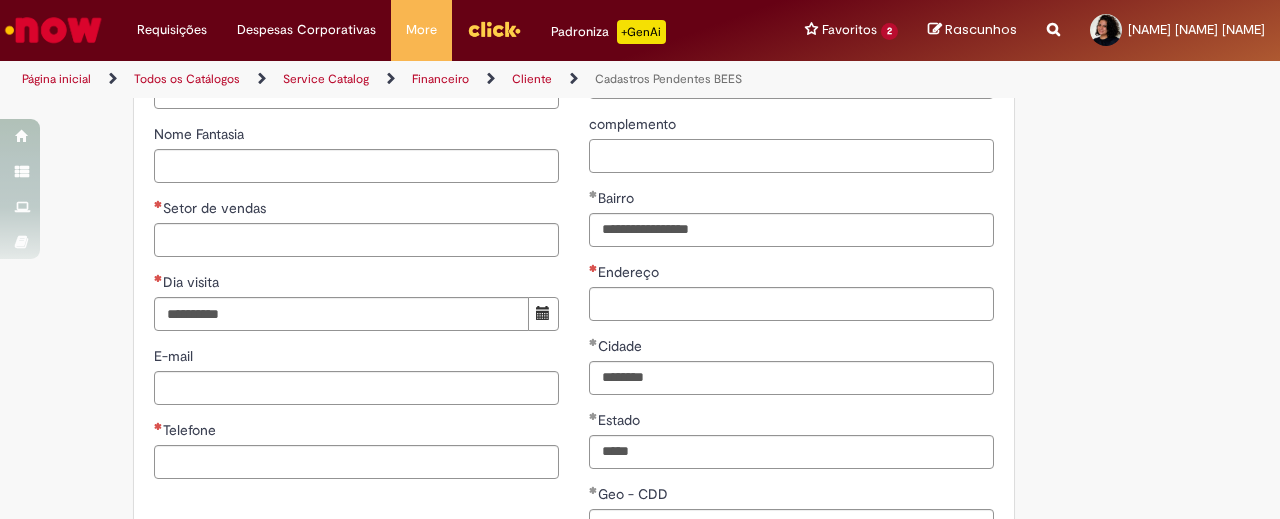 click on "complemento" at bounding box center [791, 156] 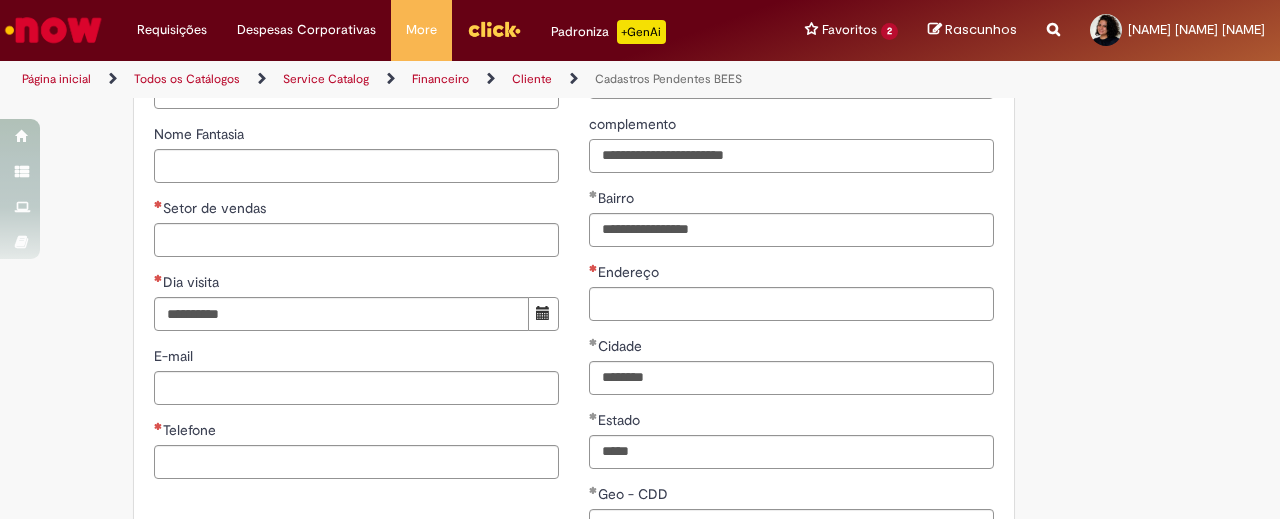 type on "**********" 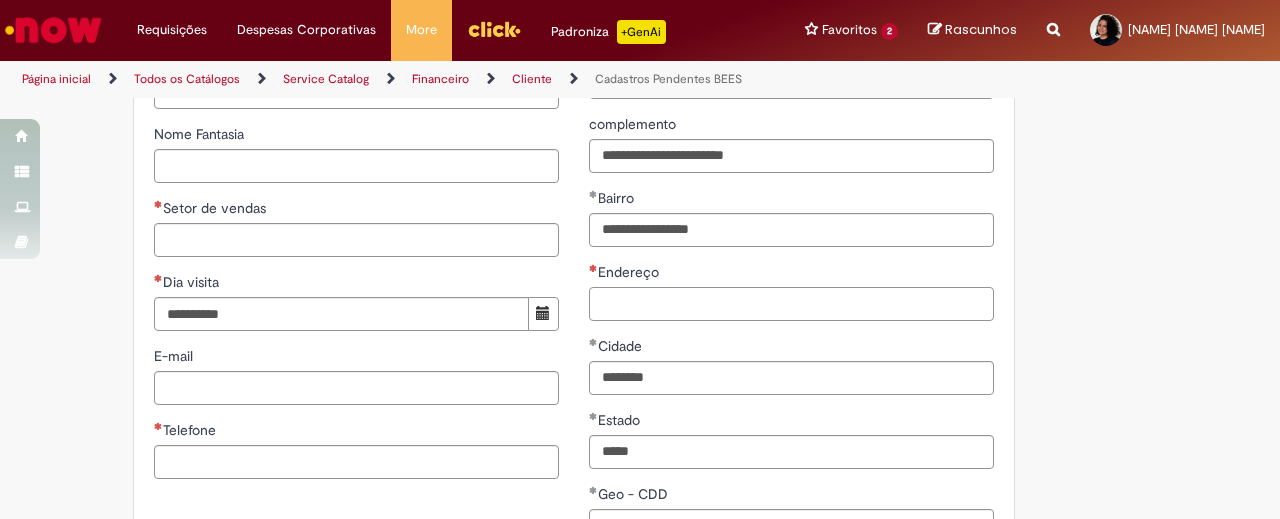 click on "Endereço" at bounding box center (791, 304) 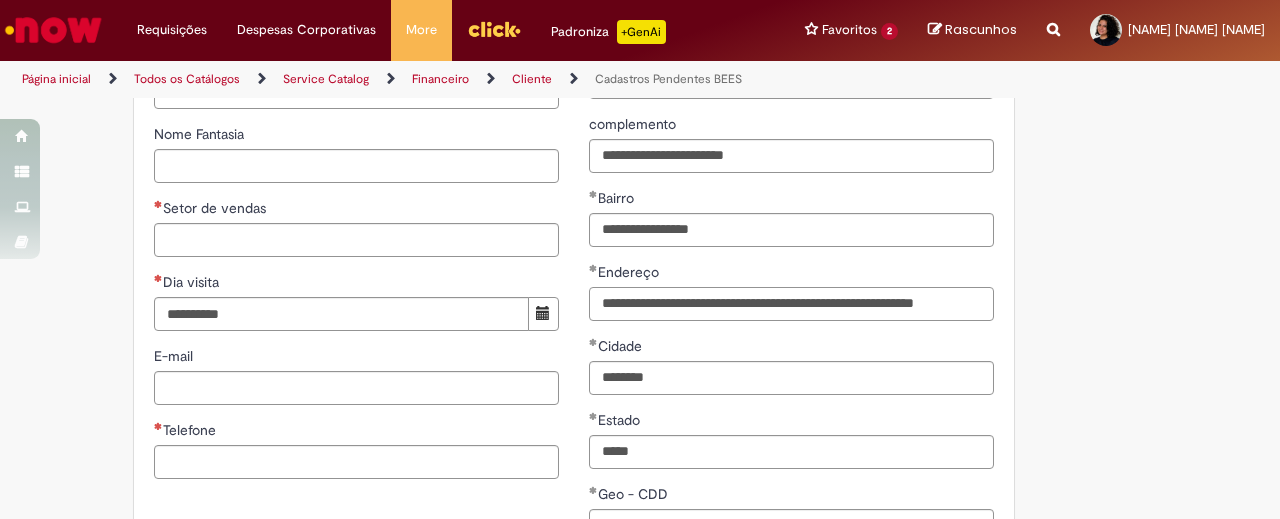 scroll, scrollTop: 0, scrollLeft: 21, axis: horizontal 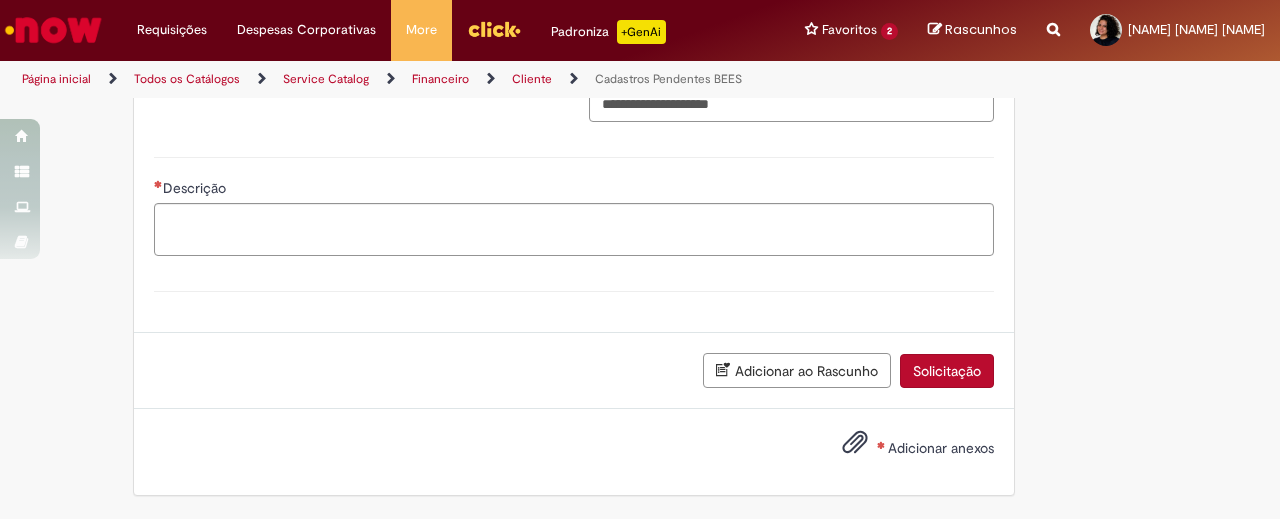 type on "**********" 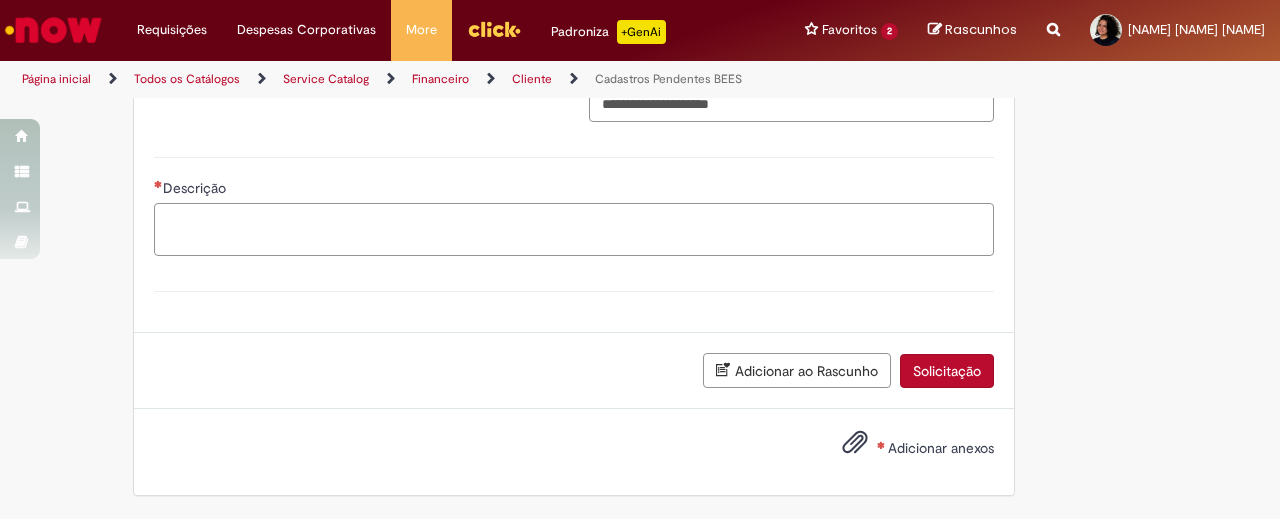 scroll, scrollTop: 0, scrollLeft: 0, axis: both 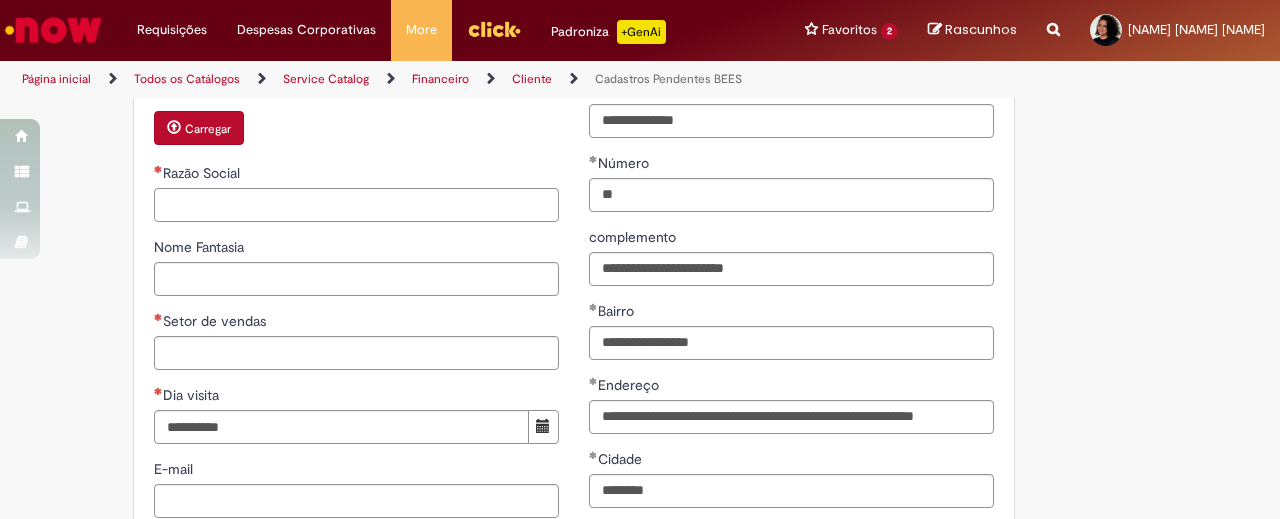 click on "Razão Social" at bounding box center [356, 205] 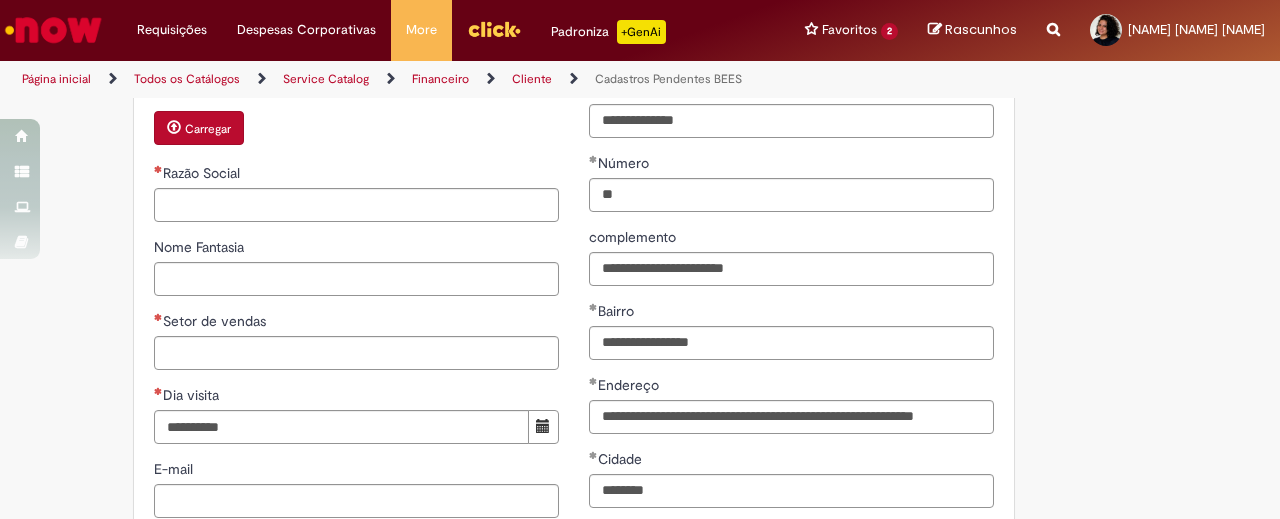 click on "Carregar" at bounding box center [199, 128] 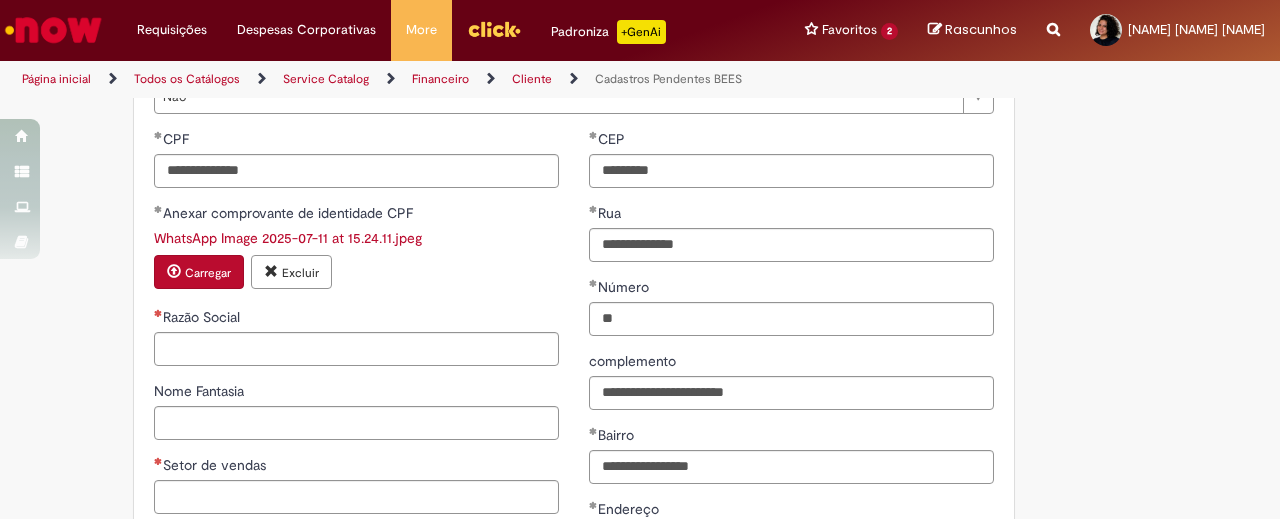 scroll, scrollTop: 764, scrollLeft: 0, axis: vertical 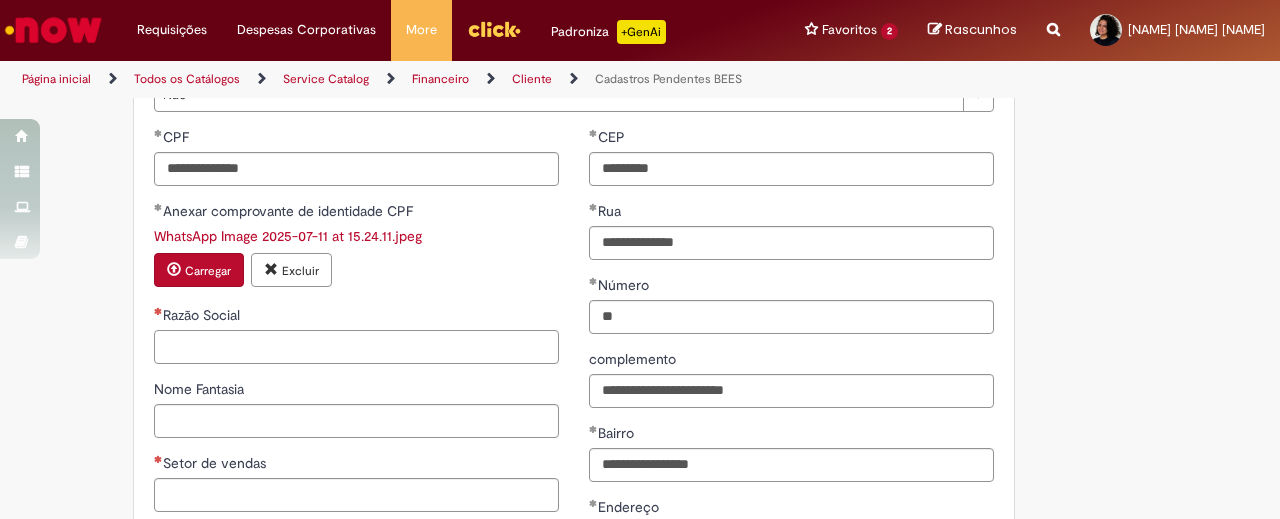click on "Razão Social" at bounding box center (356, 347) 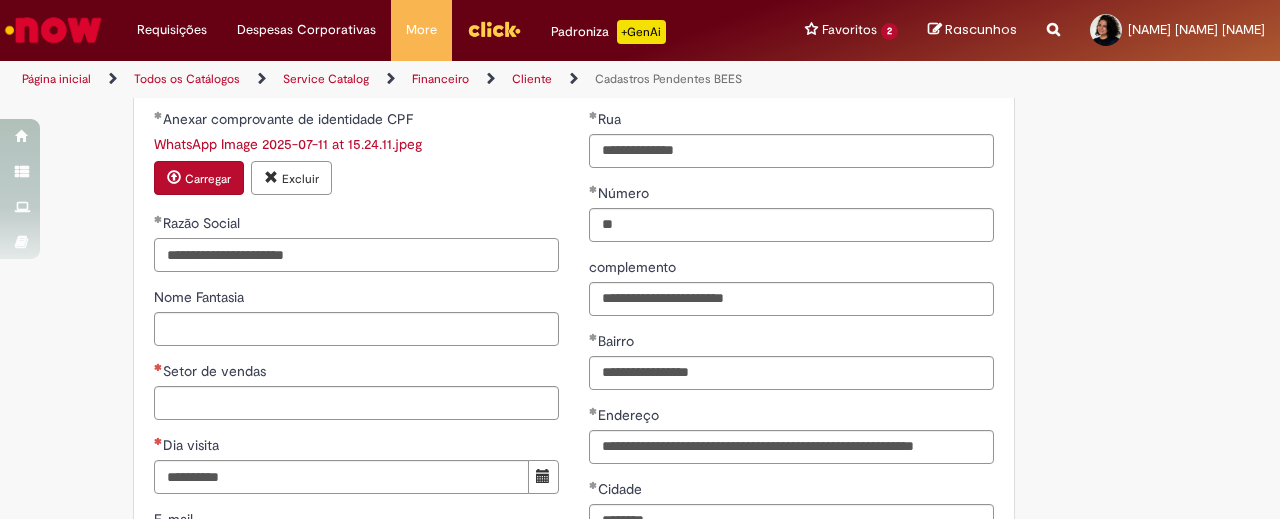 scroll, scrollTop: 860, scrollLeft: 0, axis: vertical 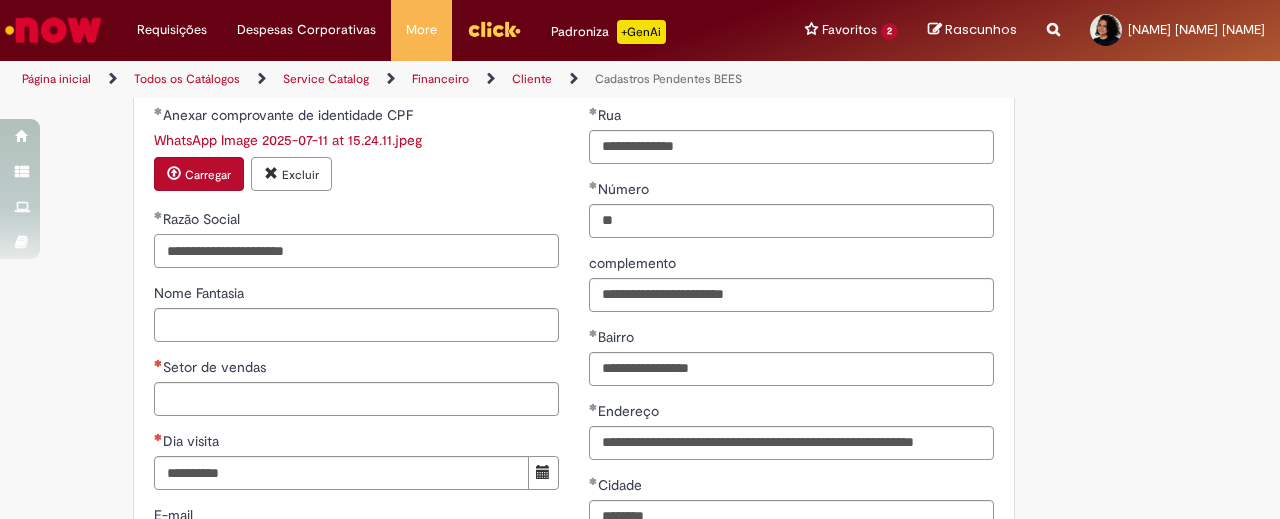type on "**********" 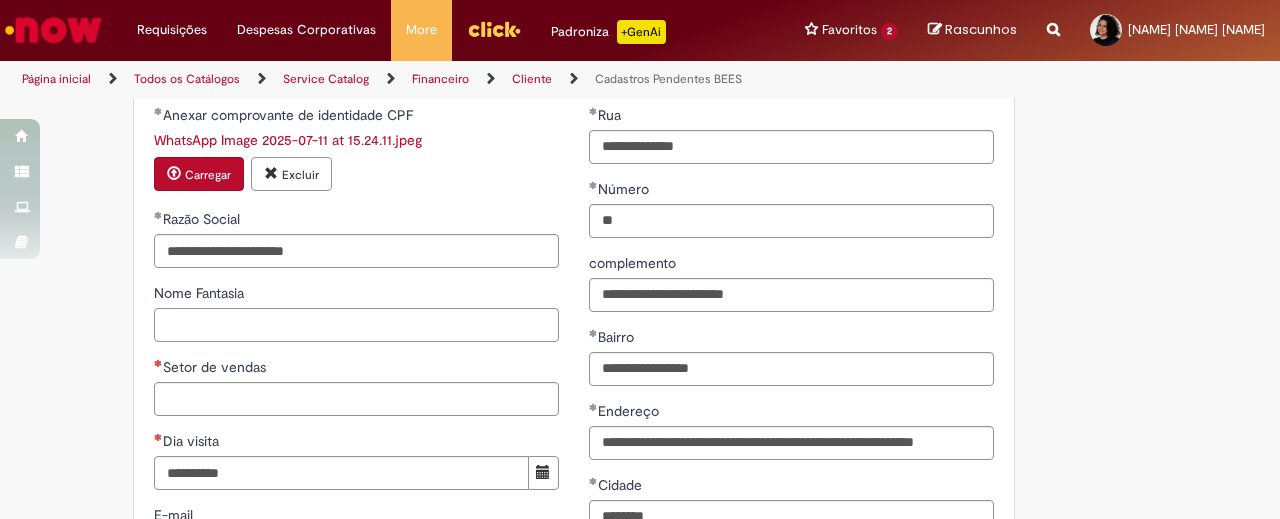 click on "Nome Fantasia" at bounding box center (356, 325) 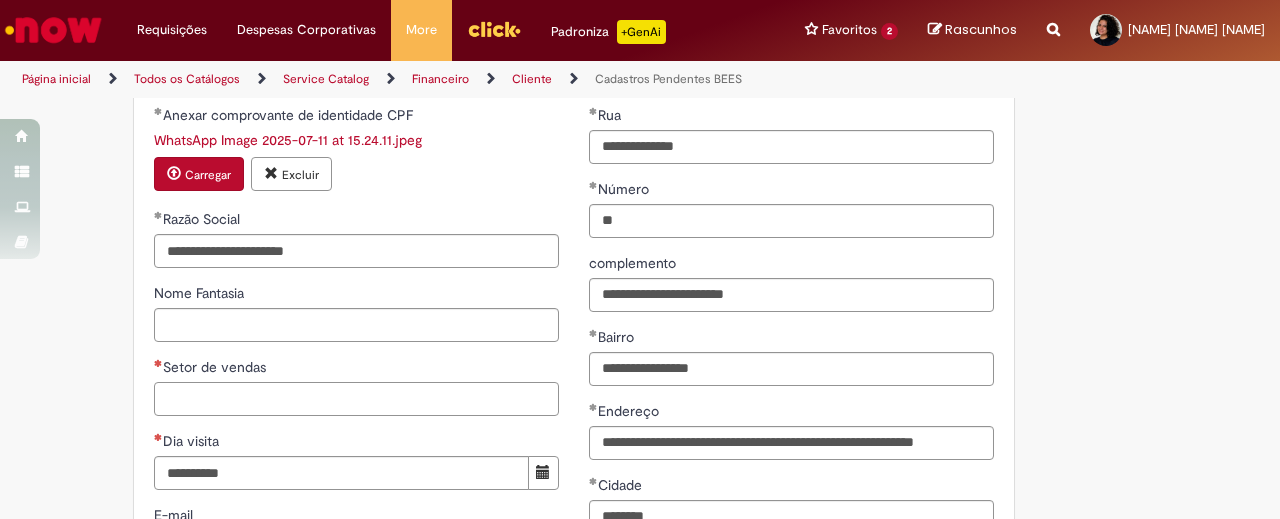 click on "Setor de vendas" at bounding box center (356, 399) 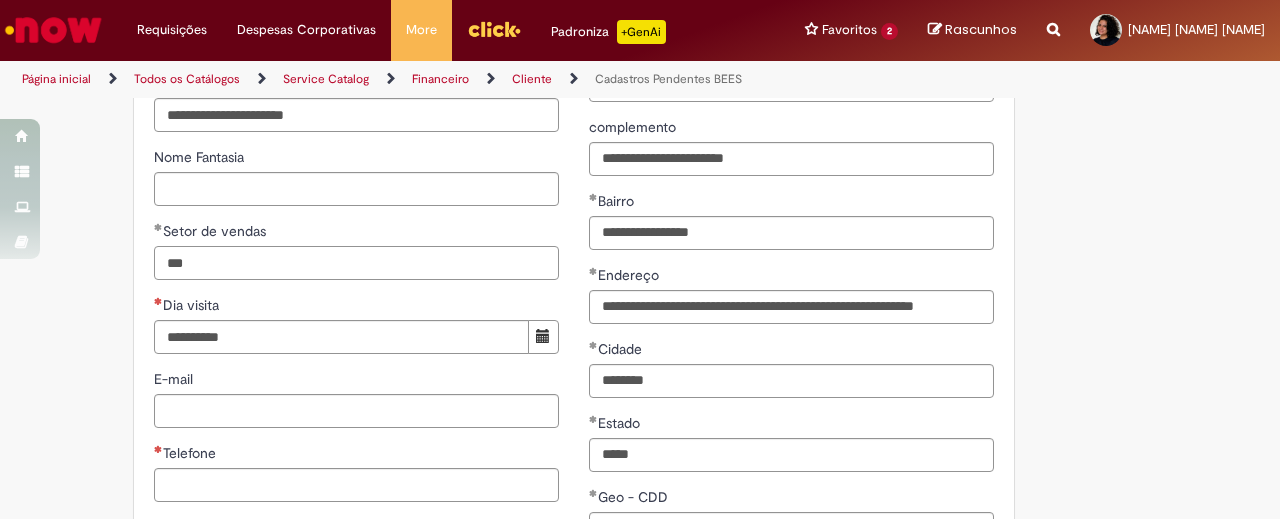 scroll, scrollTop: 1006, scrollLeft: 0, axis: vertical 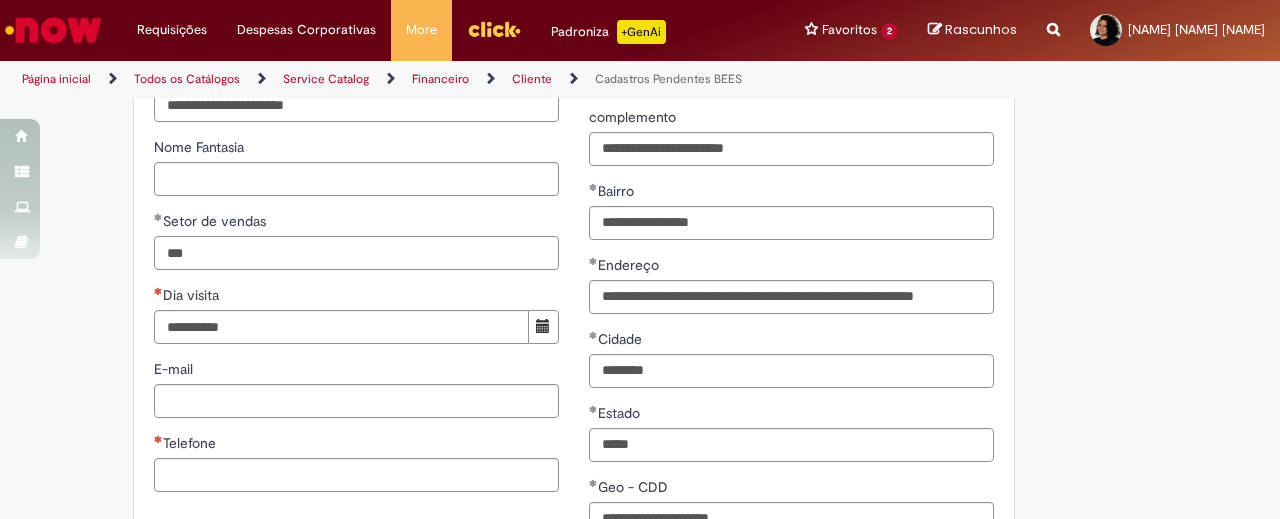 type on "***" 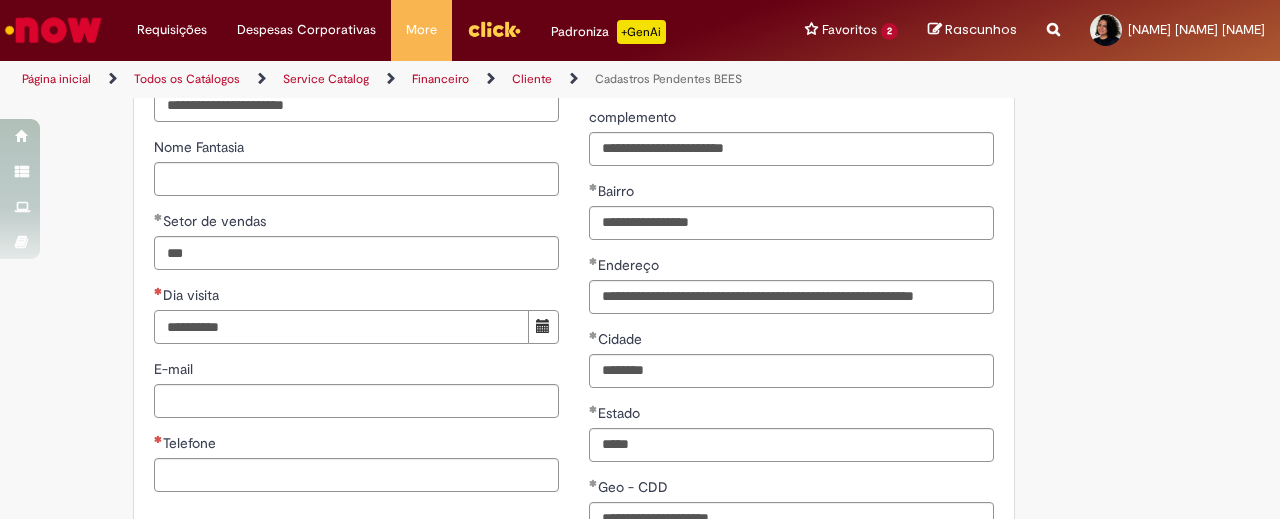 click on "Dia visita" at bounding box center [341, 327] 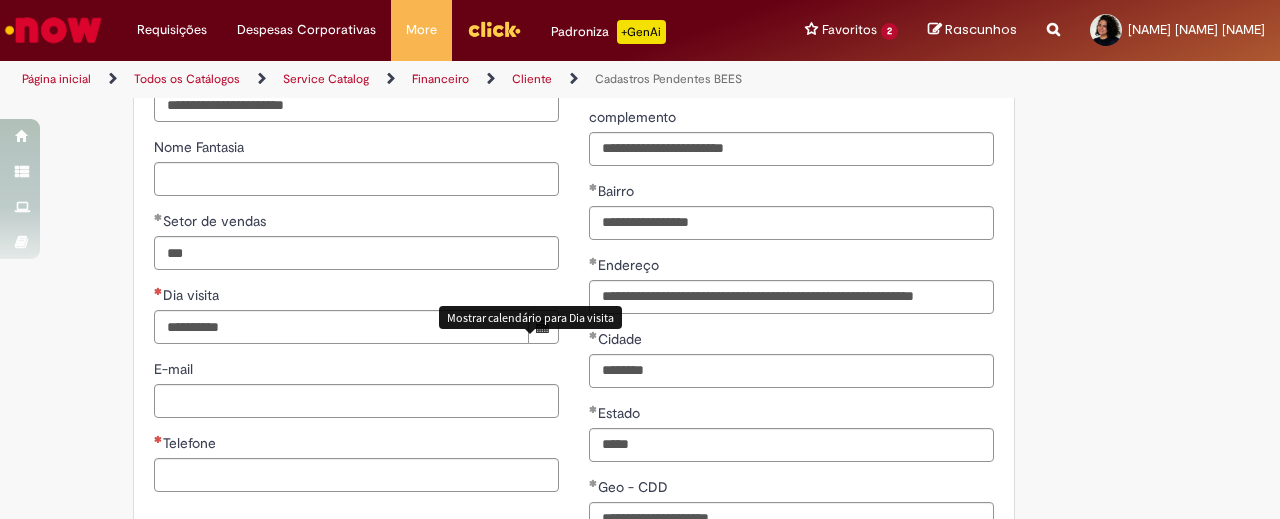 click at bounding box center [543, 327] 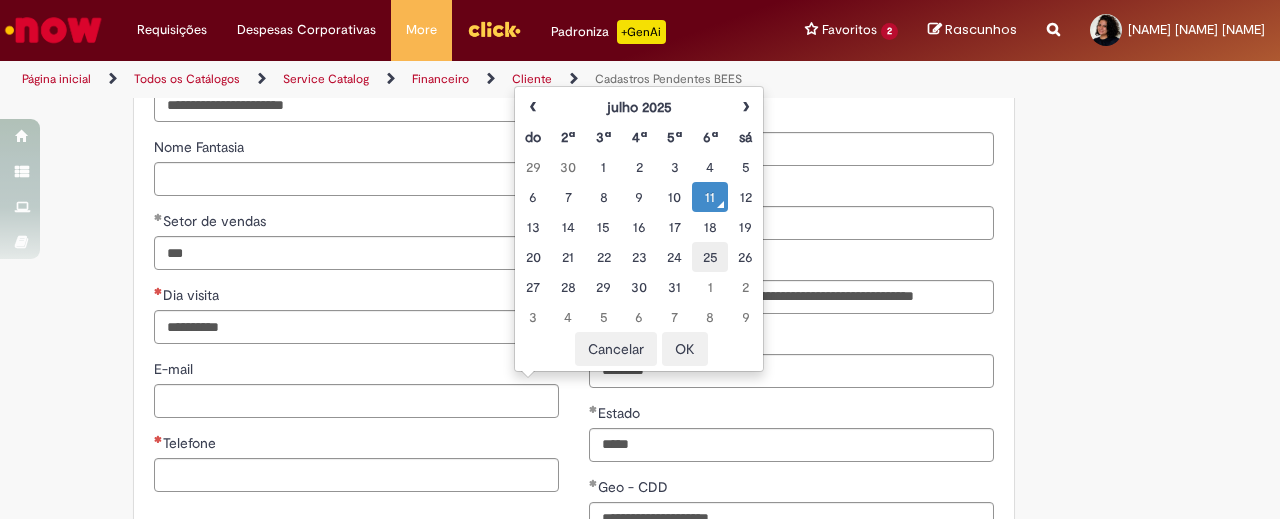 click on "25" at bounding box center [709, 257] 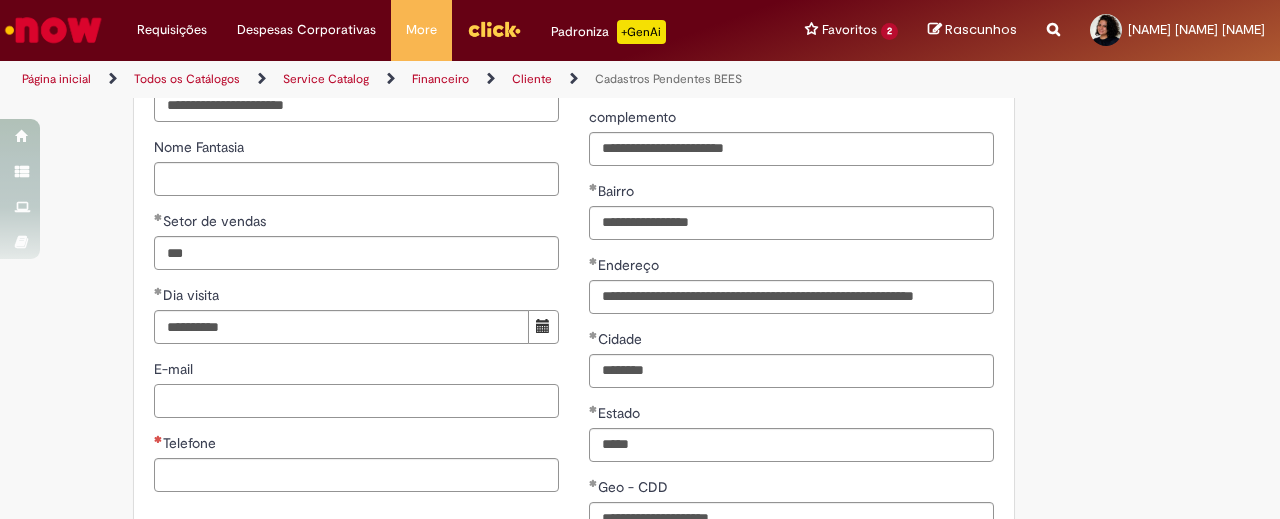 click on "E-mail" at bounding box center [356, 401] 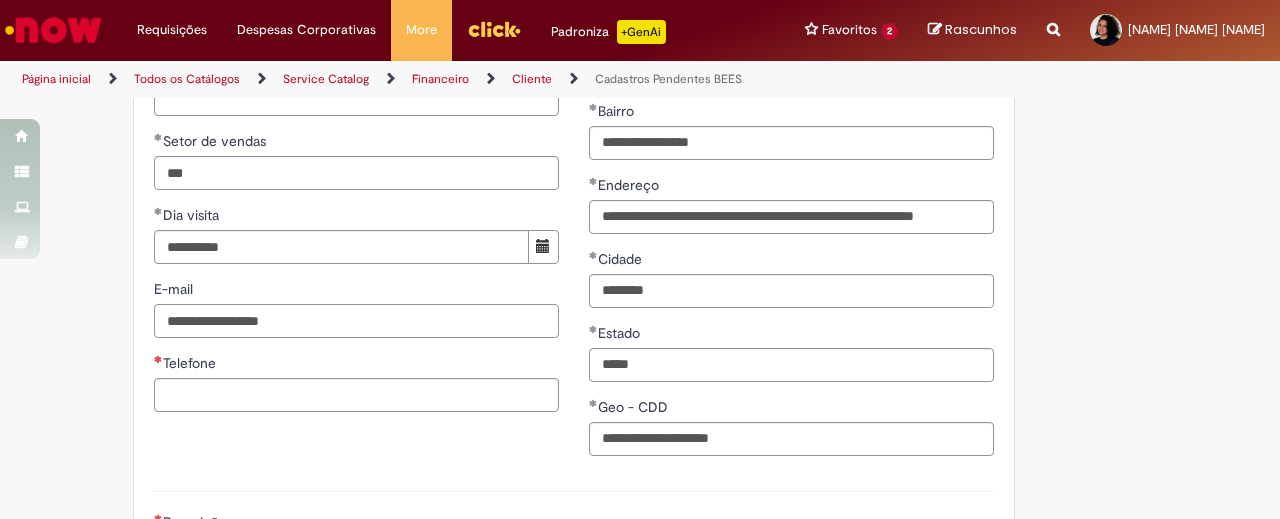 scroll, scrollTop: 1101, scrollLeft: 0, axis: vertical 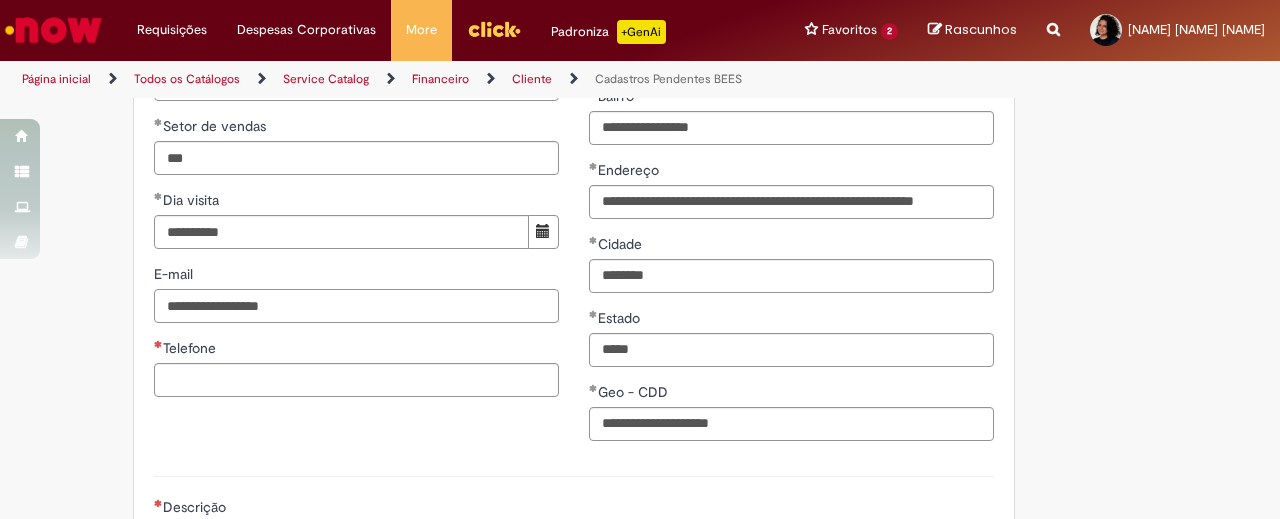 type on "**********" 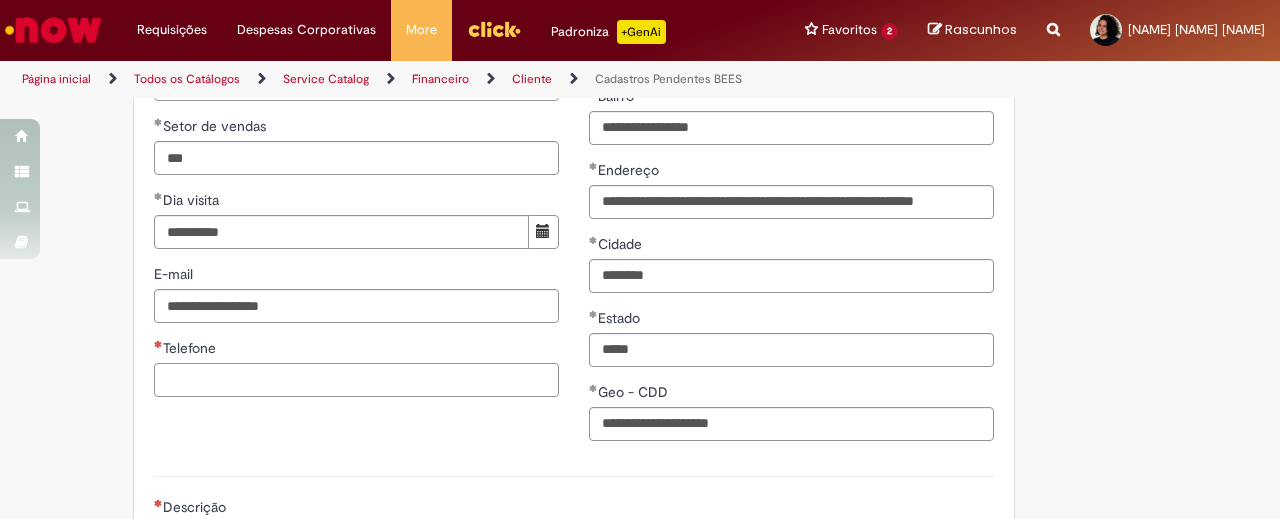 click on "Telefone" at bounding box center [356, 380] 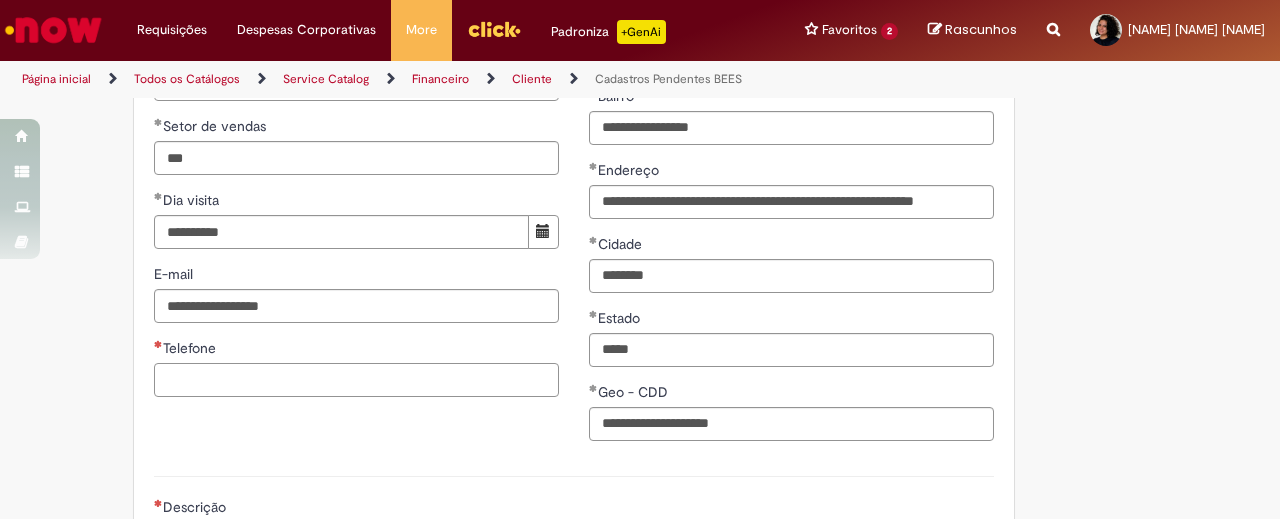 paste on "**********" 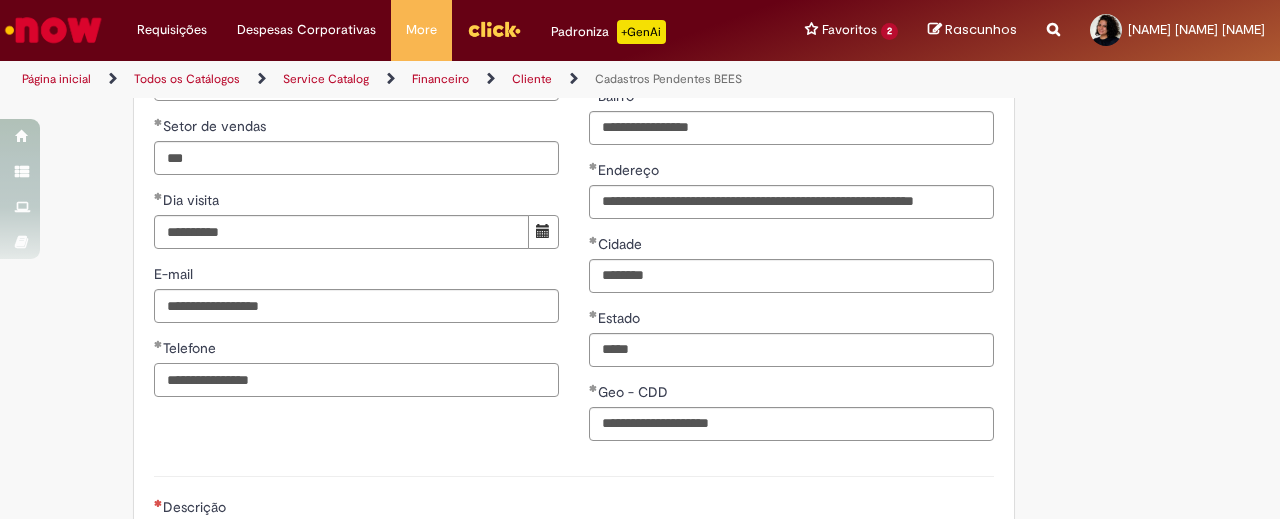 type on "**********" 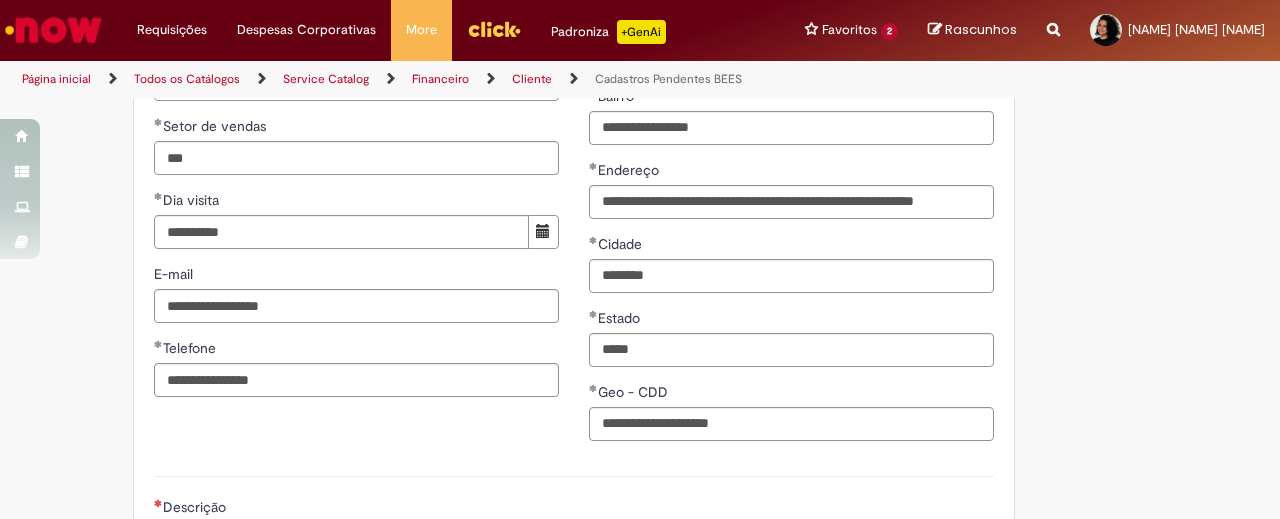 click on "**********" at bounding box center [574, 123] 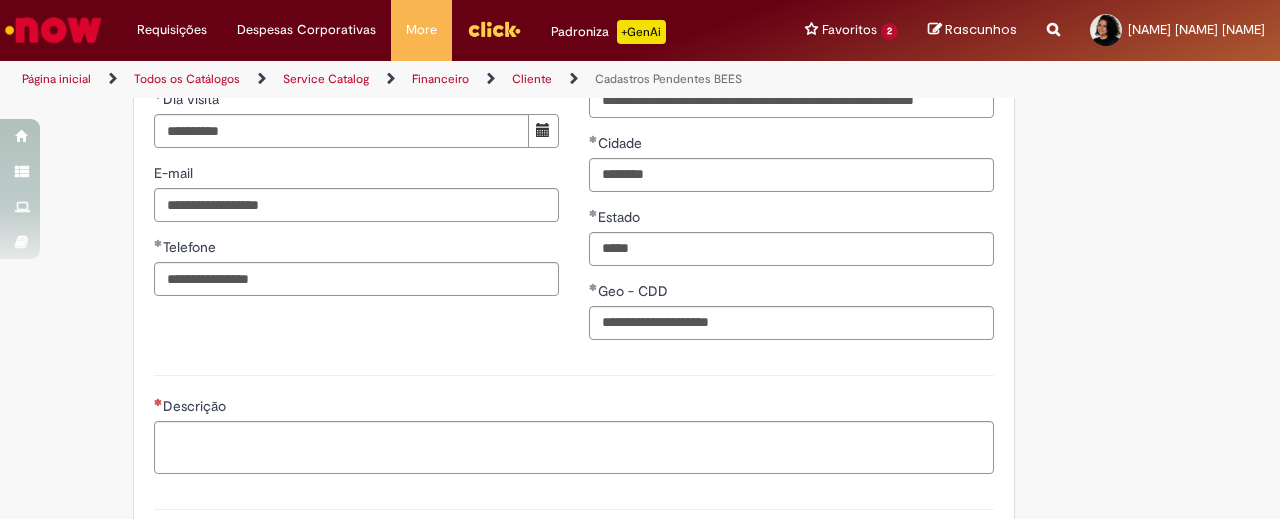 scroll, scrollTop: 1206, scrollLeft: 0, axis: vertical 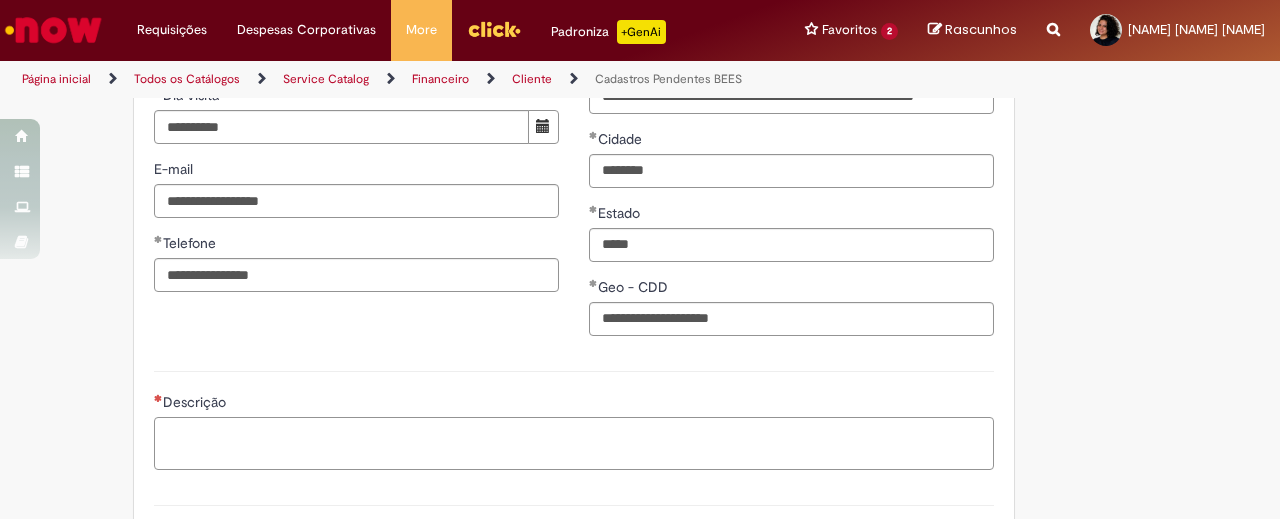click on "Descrição" at bounding box center (574, 443) 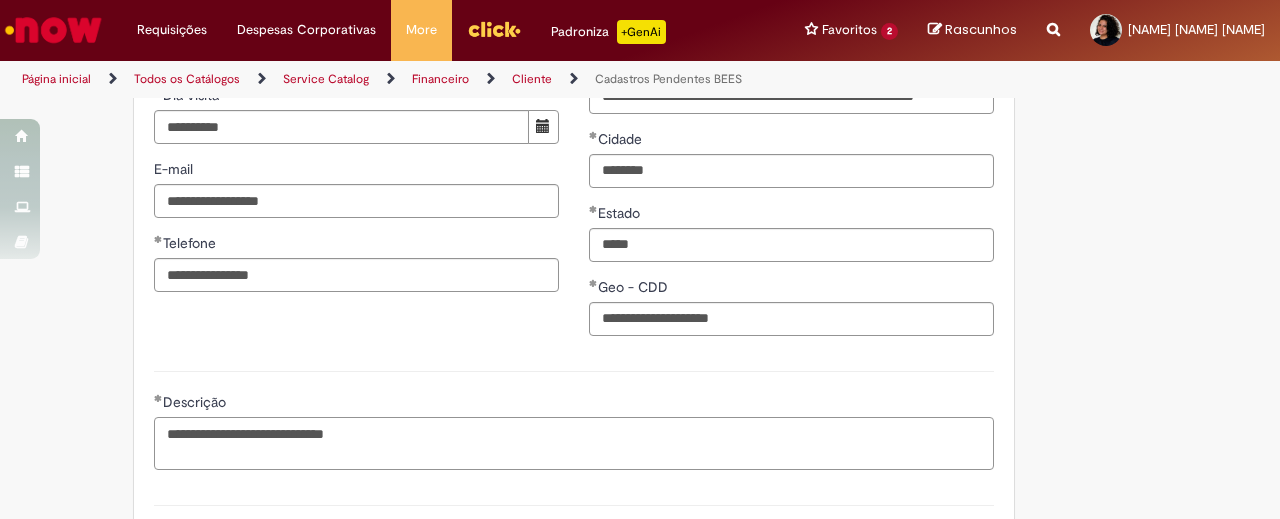 click on "**********" at bounding box center (574, 443) 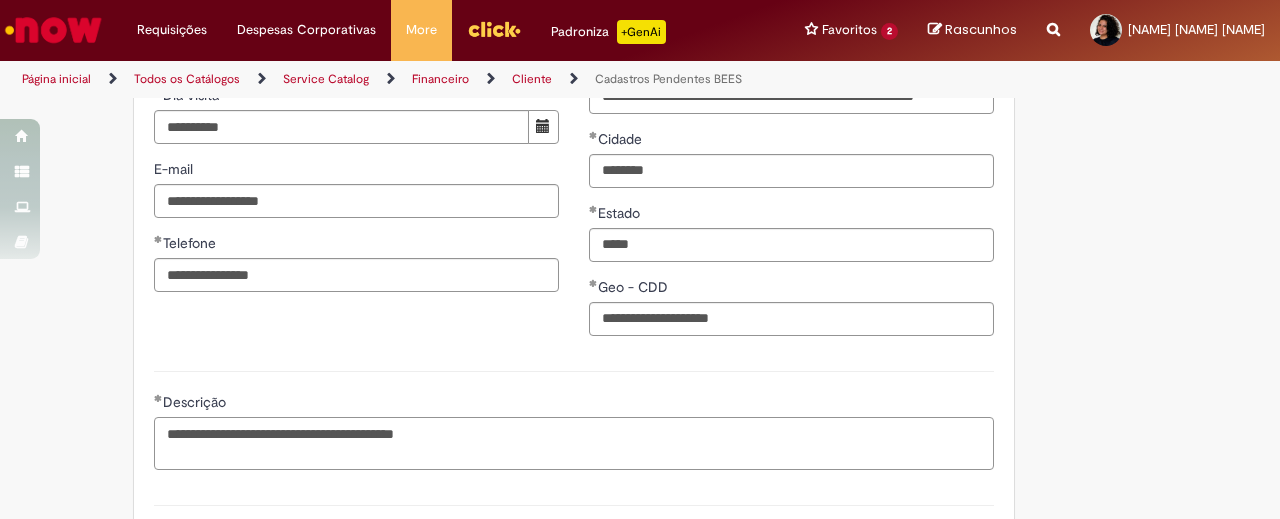 click on "**********" at bounding box center (574, 443) 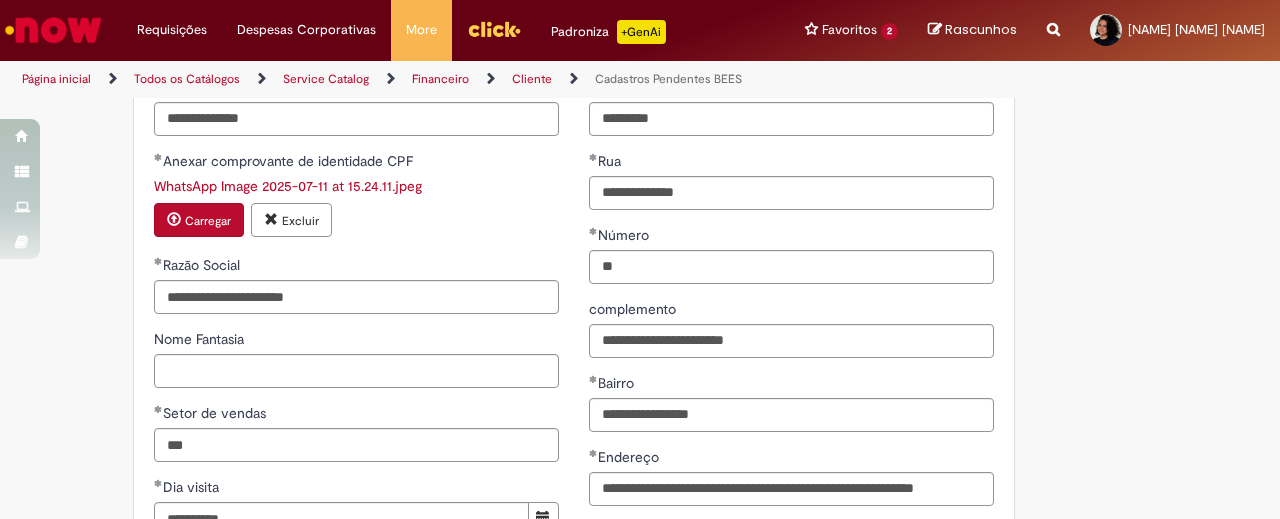 scroll, scrollTop: 813, scrollLeft: 0, axis: vertical 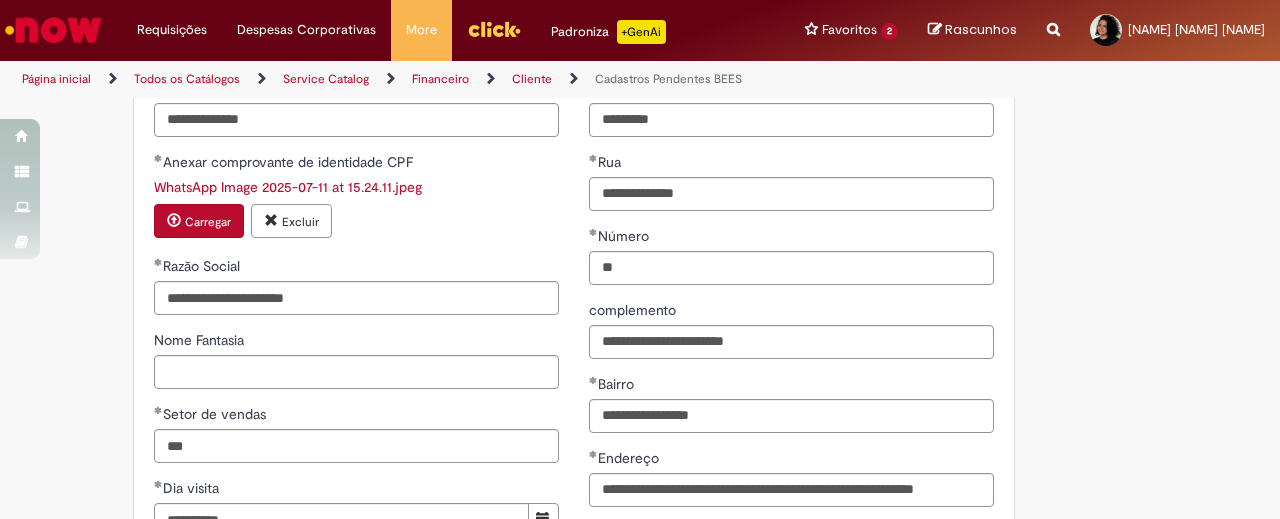 type on "**********" 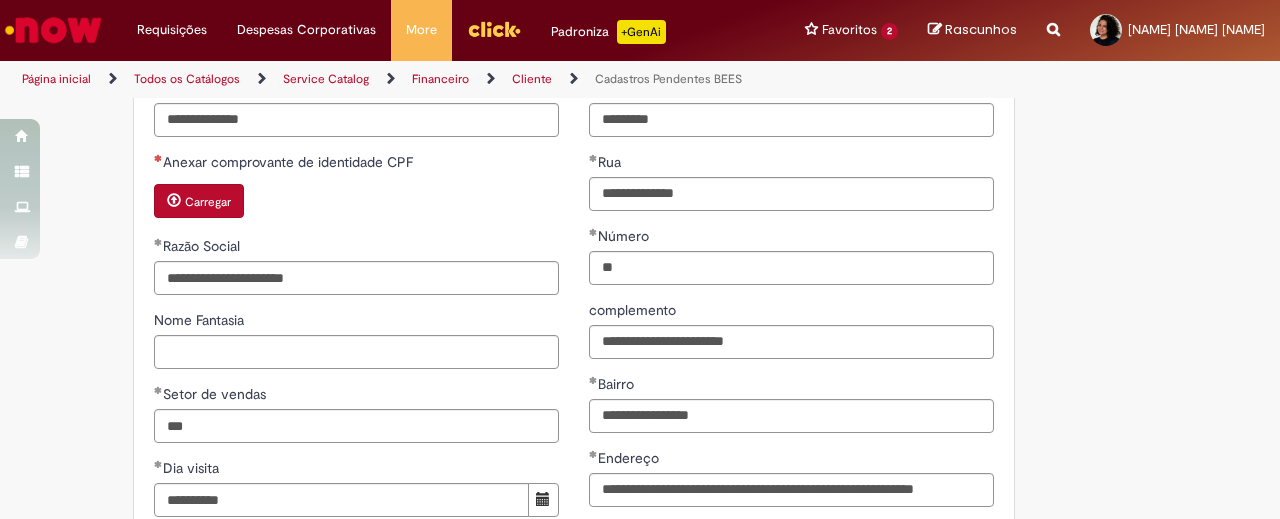 click on "Carregar" at bounding box center (208, 202) 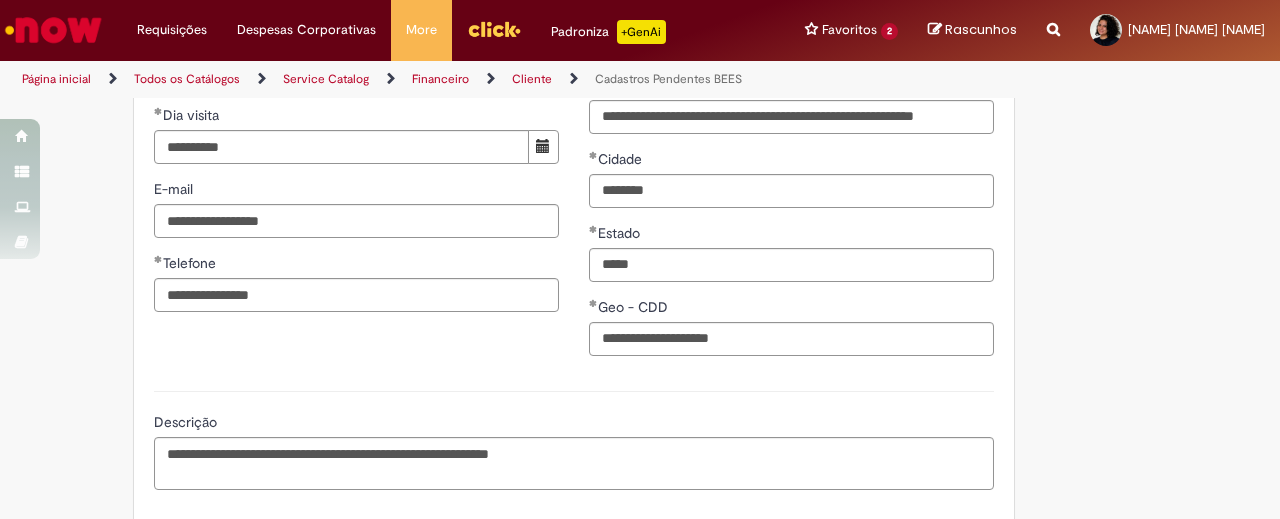 scroll, scrollTop: 1444, scrollLeft: 0, axis: vertical 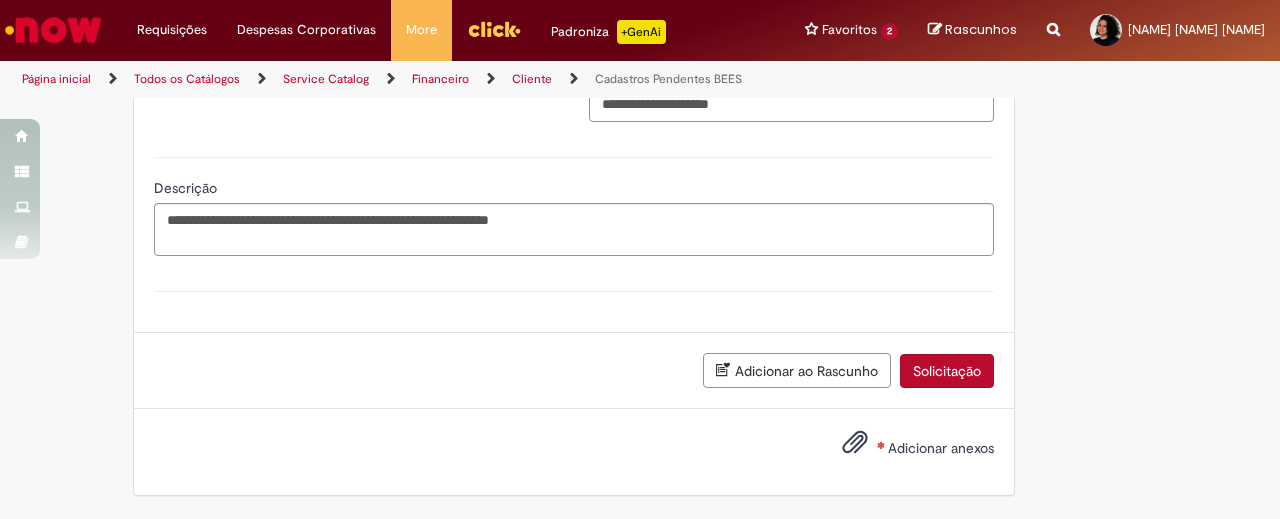 click on "Solicitação" at bounding box center (947, 371) 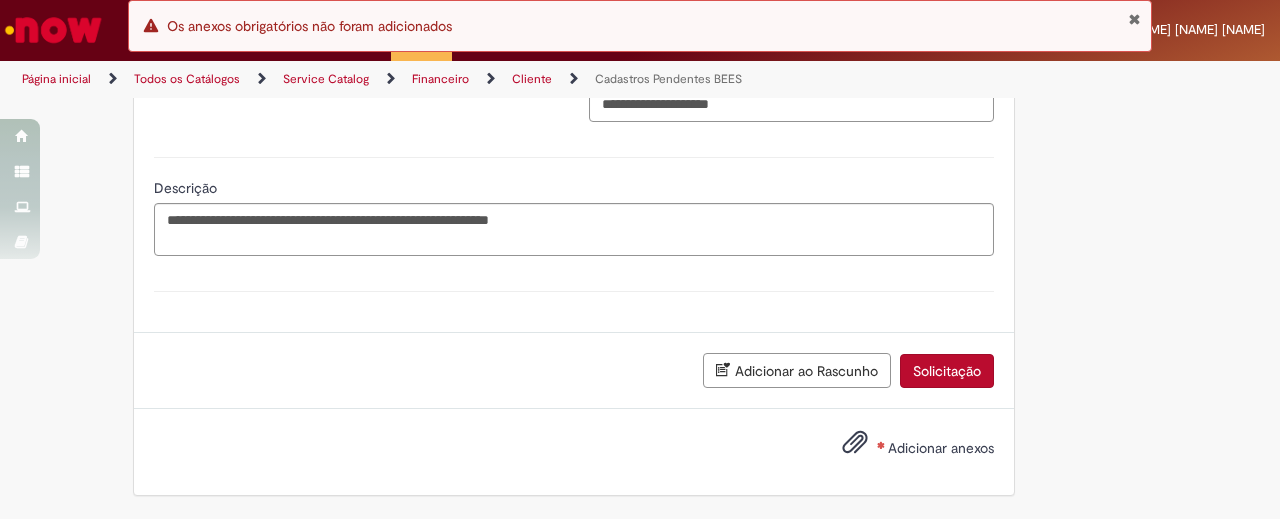 scroll, scrollTop: 1444, scrollLeft: 0, axis: vertical 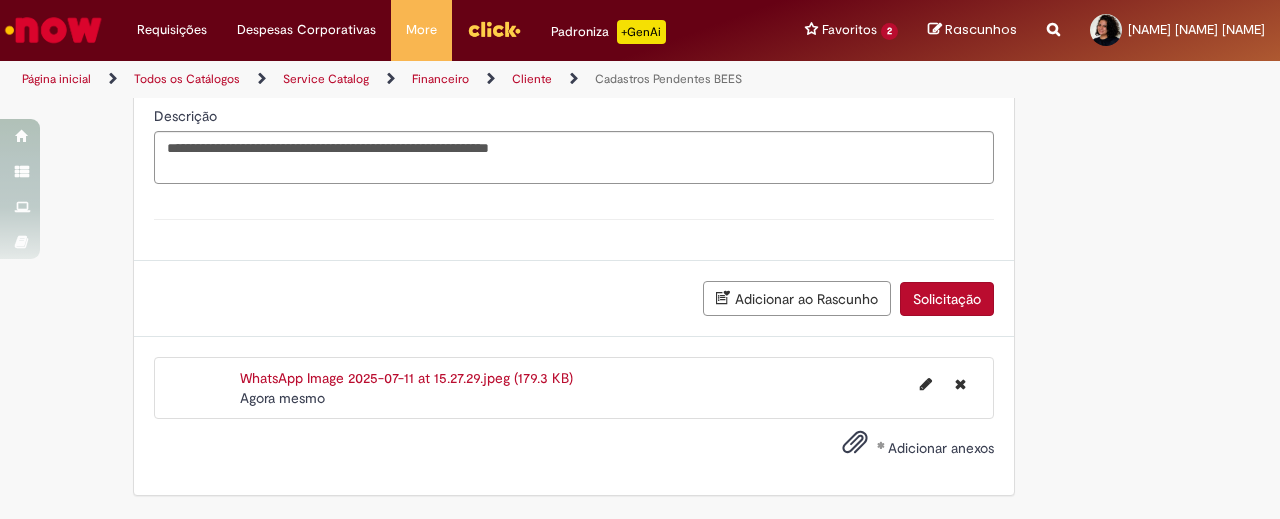 click on "Solicitação" at bounding box center (947, 299) 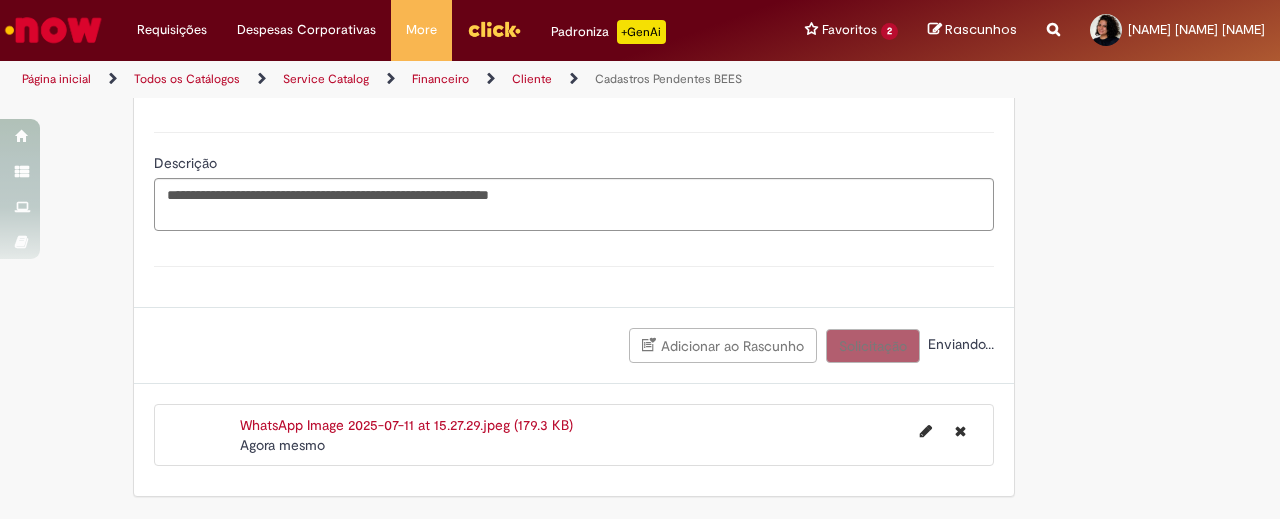 scroll, scrollTop: 1470, scrollLeft: 0, axis: vertical 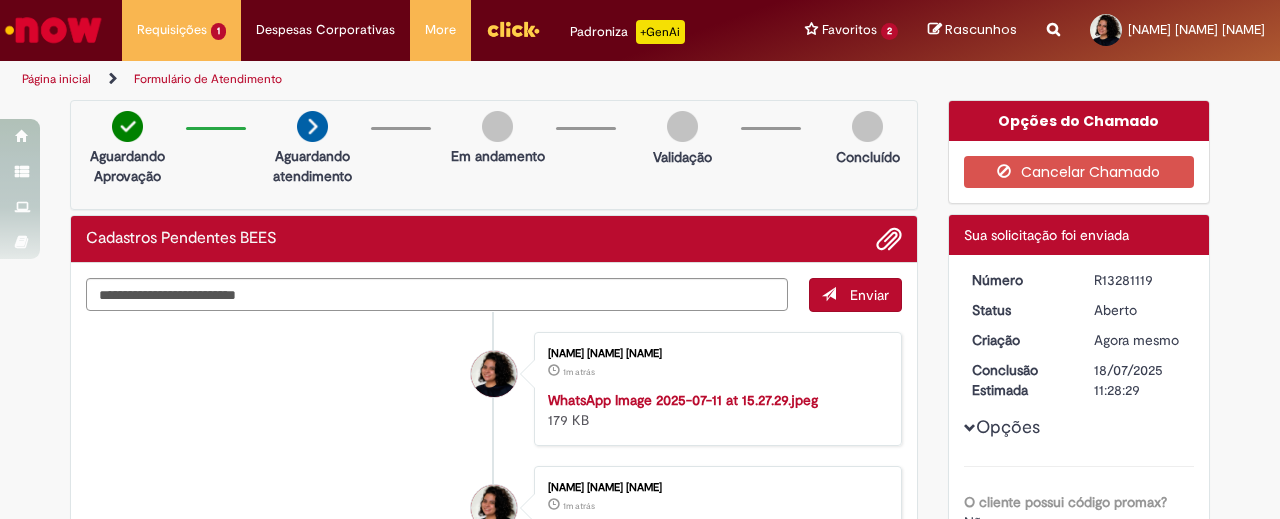 drag, startPoint x: 1150, startPoint y: 283, endPoint x: 946, endPoint y: 273, distance: 204.24495 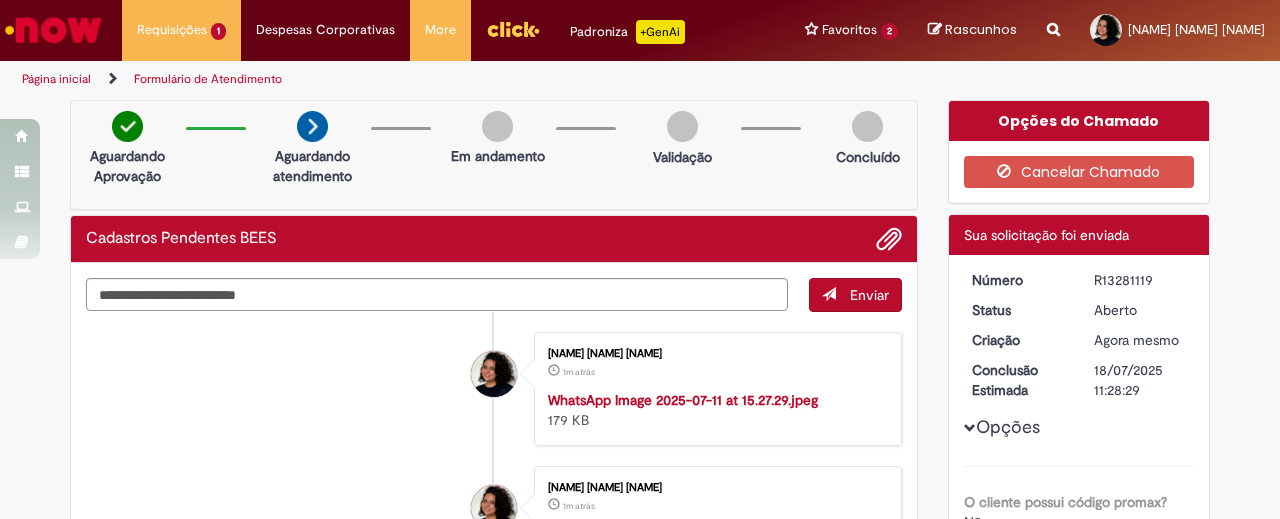 click on "R13281119" at bounding box center (1140, 280) 